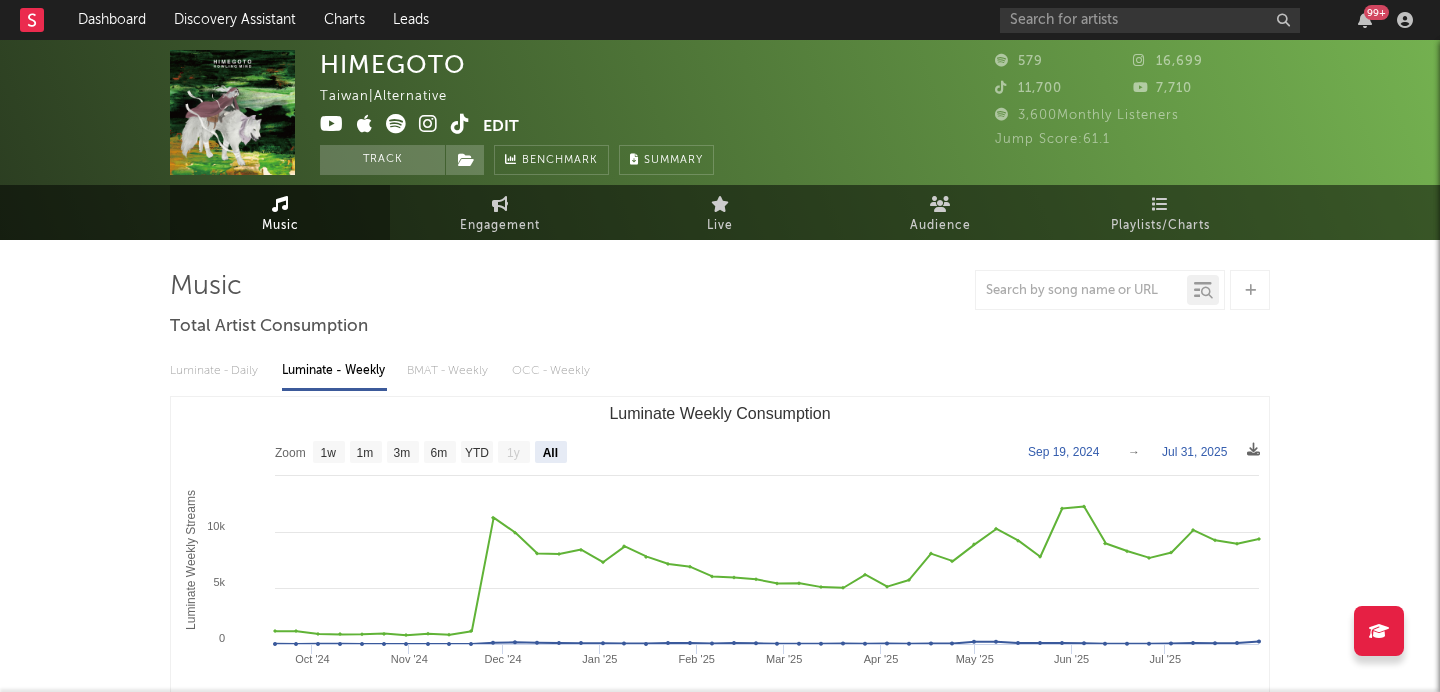 select on "All" 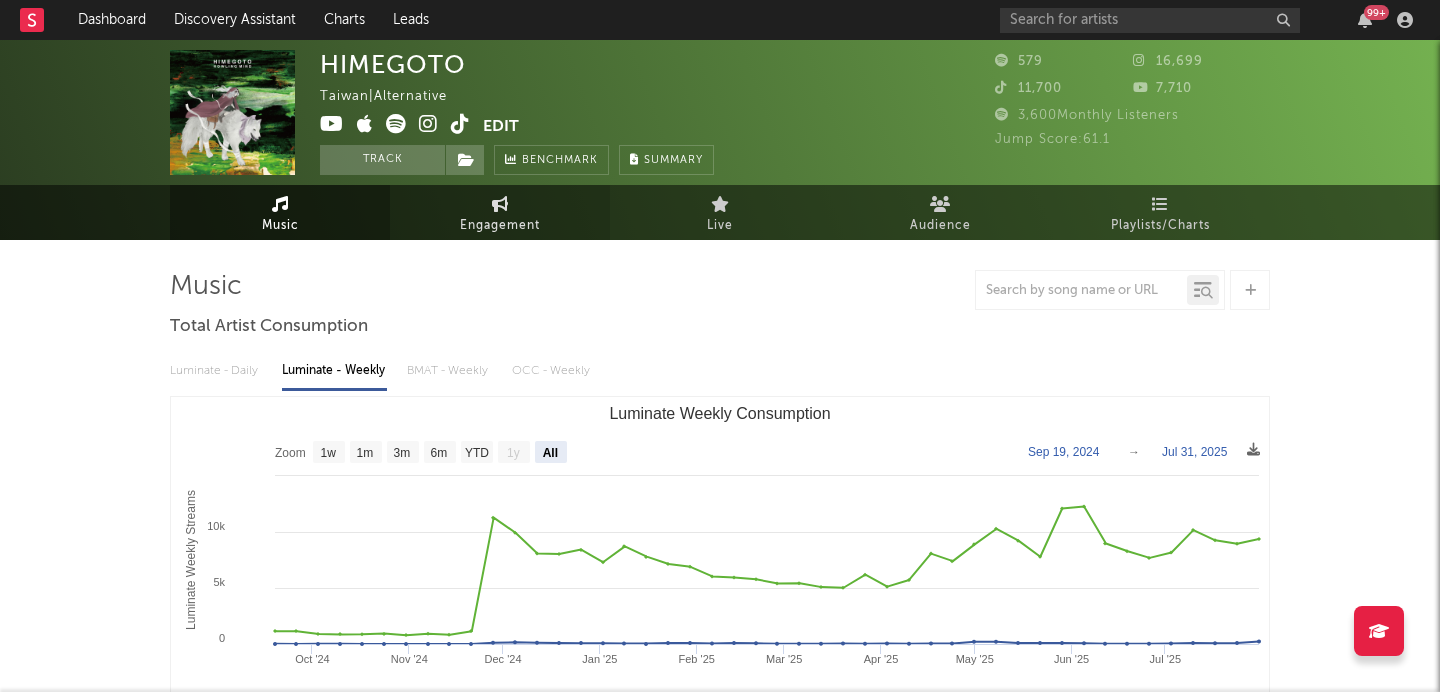 scroll, scrollTop: 0, scrollLeft: 0, axis: both 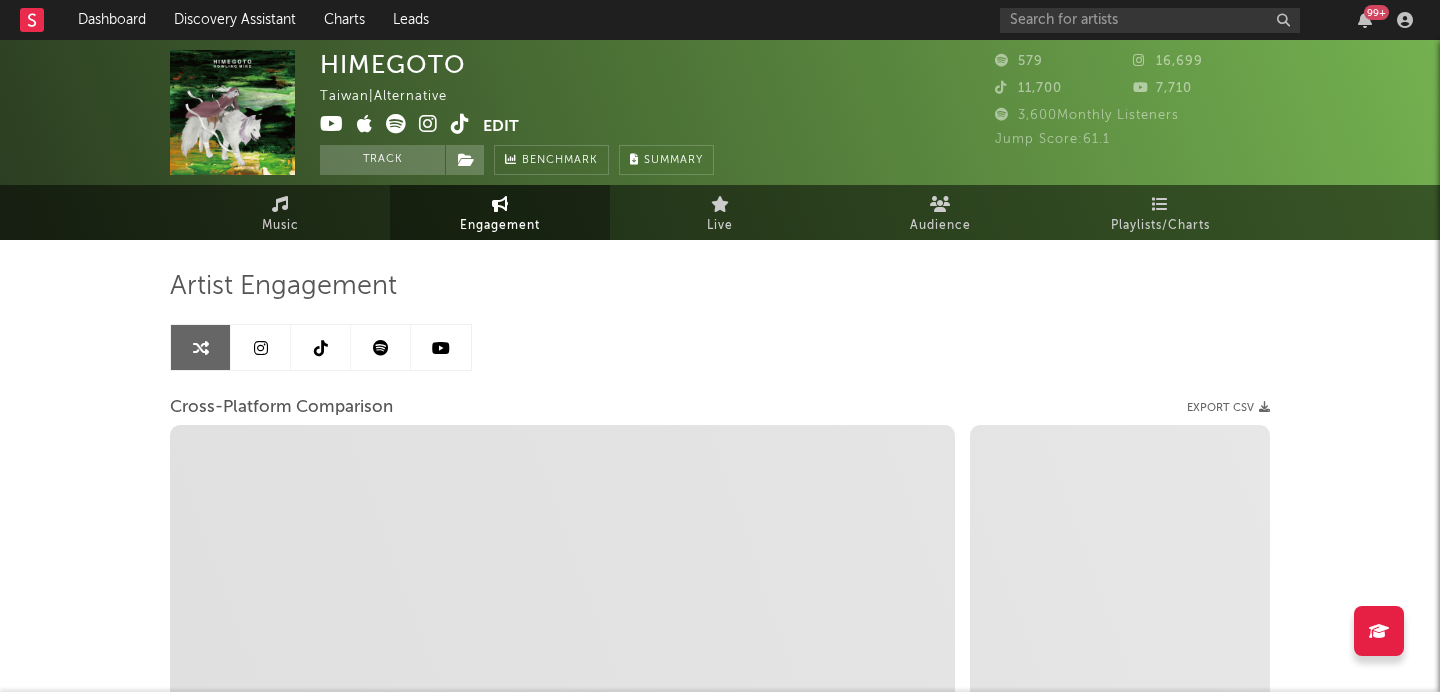 select on "1w" 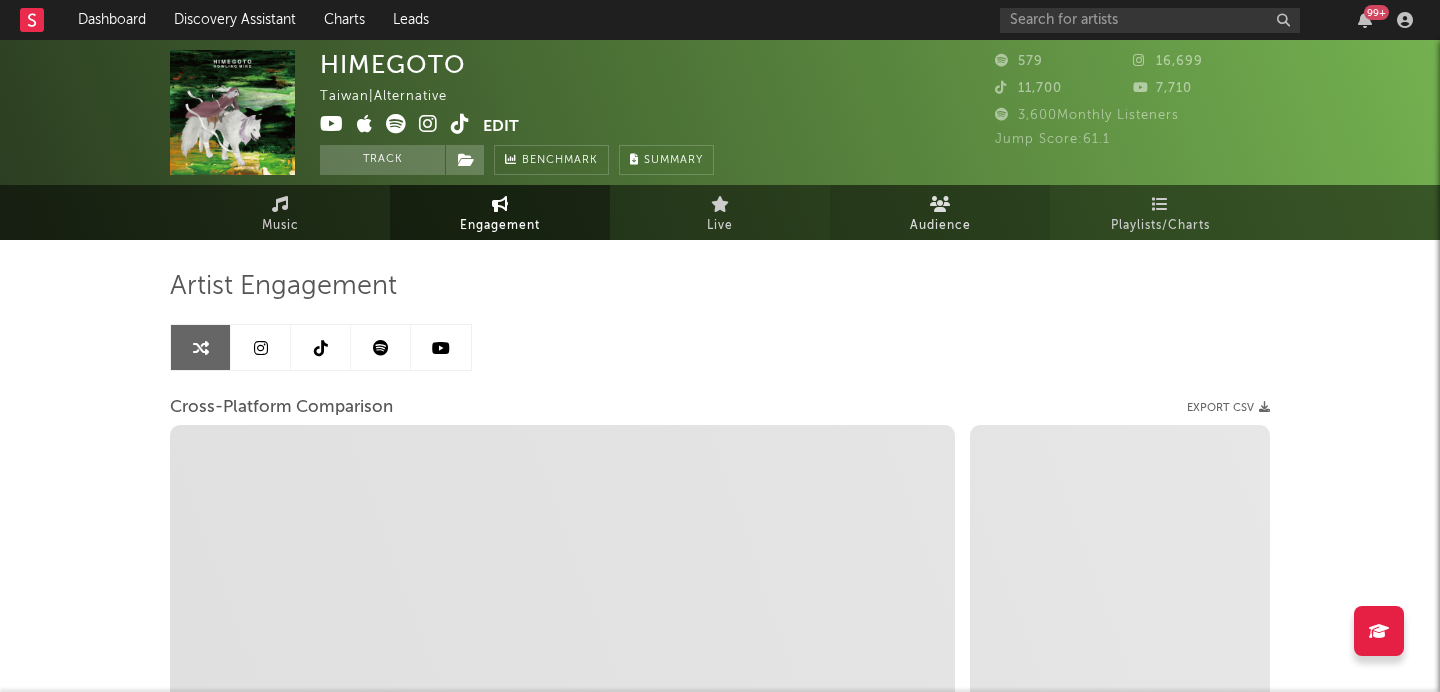 click on "Audience" at bounding box center (940, 212) 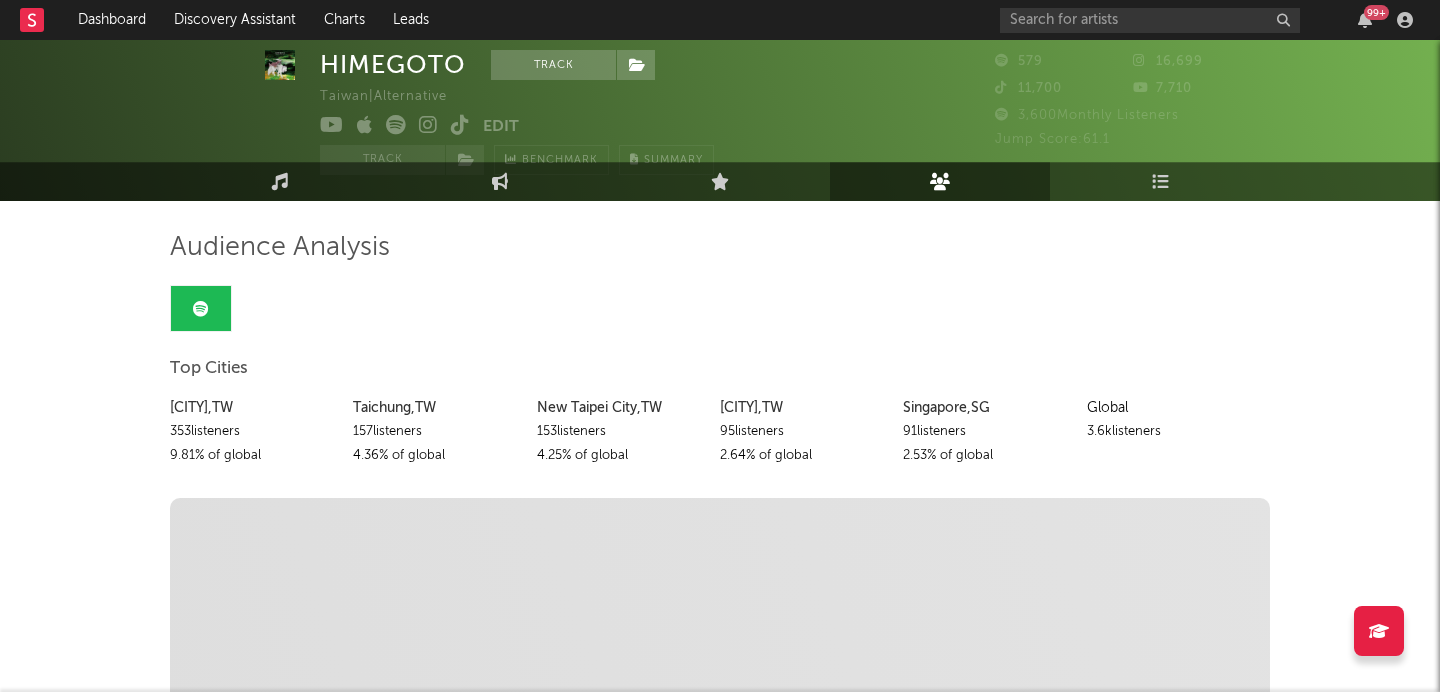 scroll, scrollTop: 0, scrollLeft: 0, axis: both 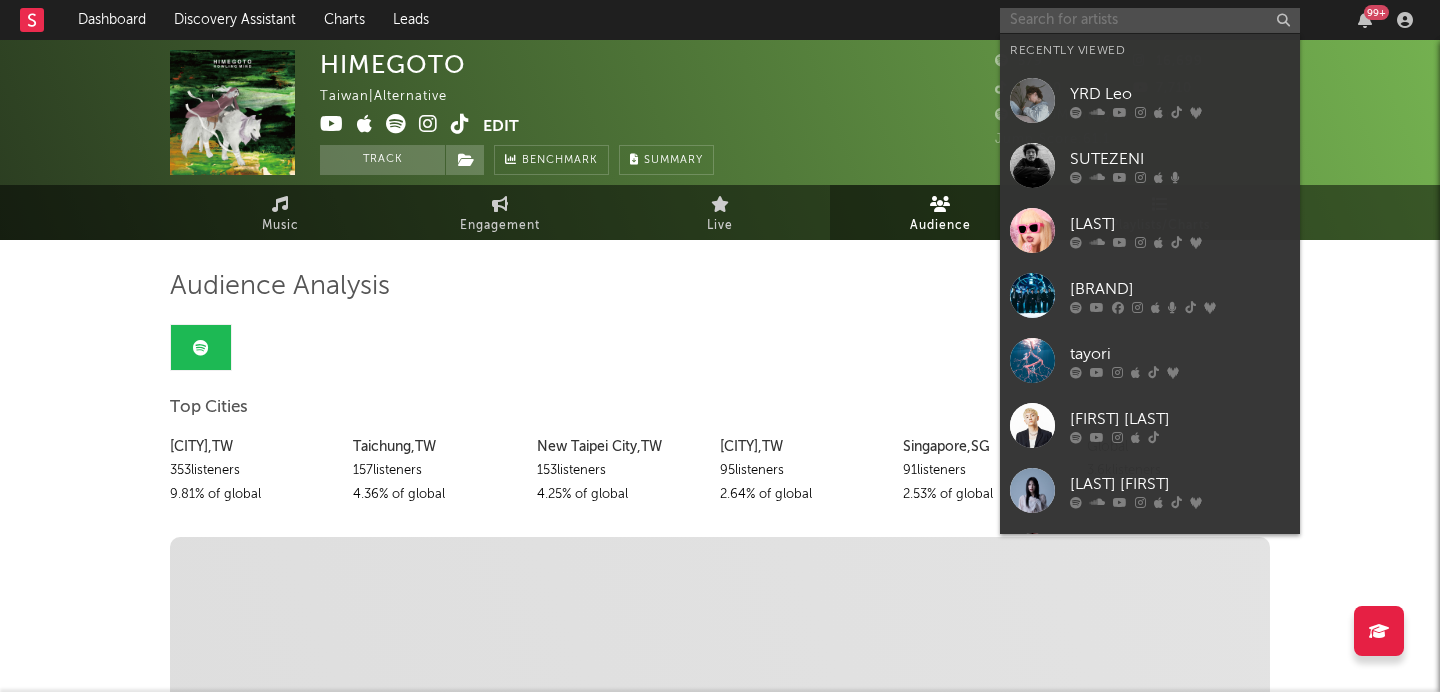 click at bounding box center (1150, 20) 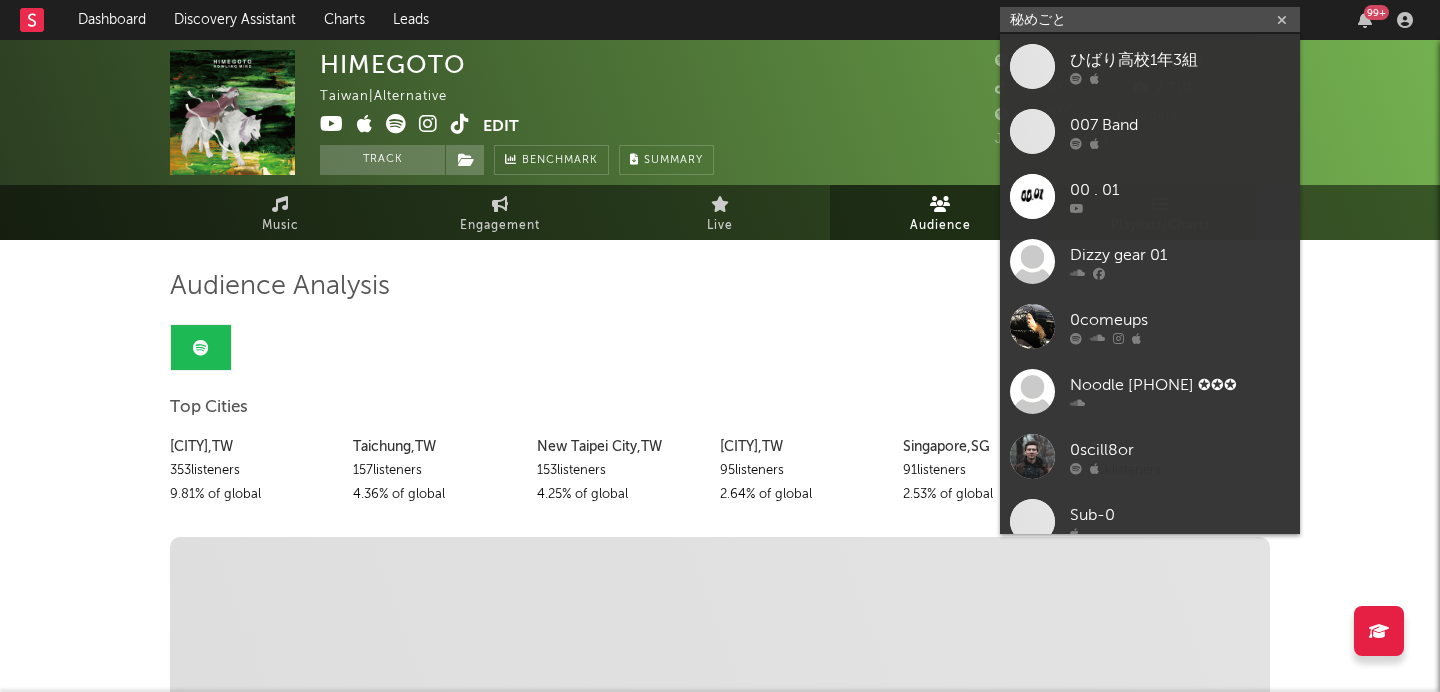 click on "秘めごと" at bounding box center (1150, 19) 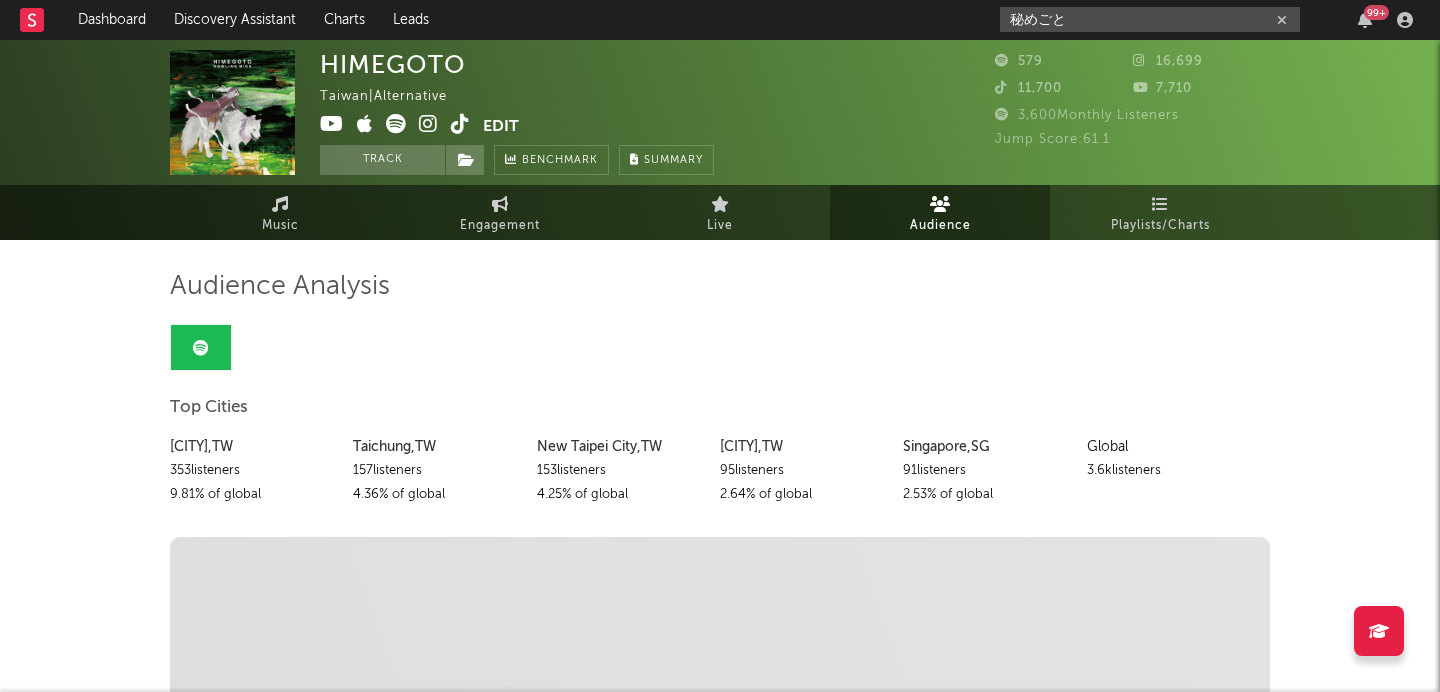 drag, startPoint x: 1088, startPoint y: 20, endPoint x: 883, endPoint y: 24, distance: 205.03902 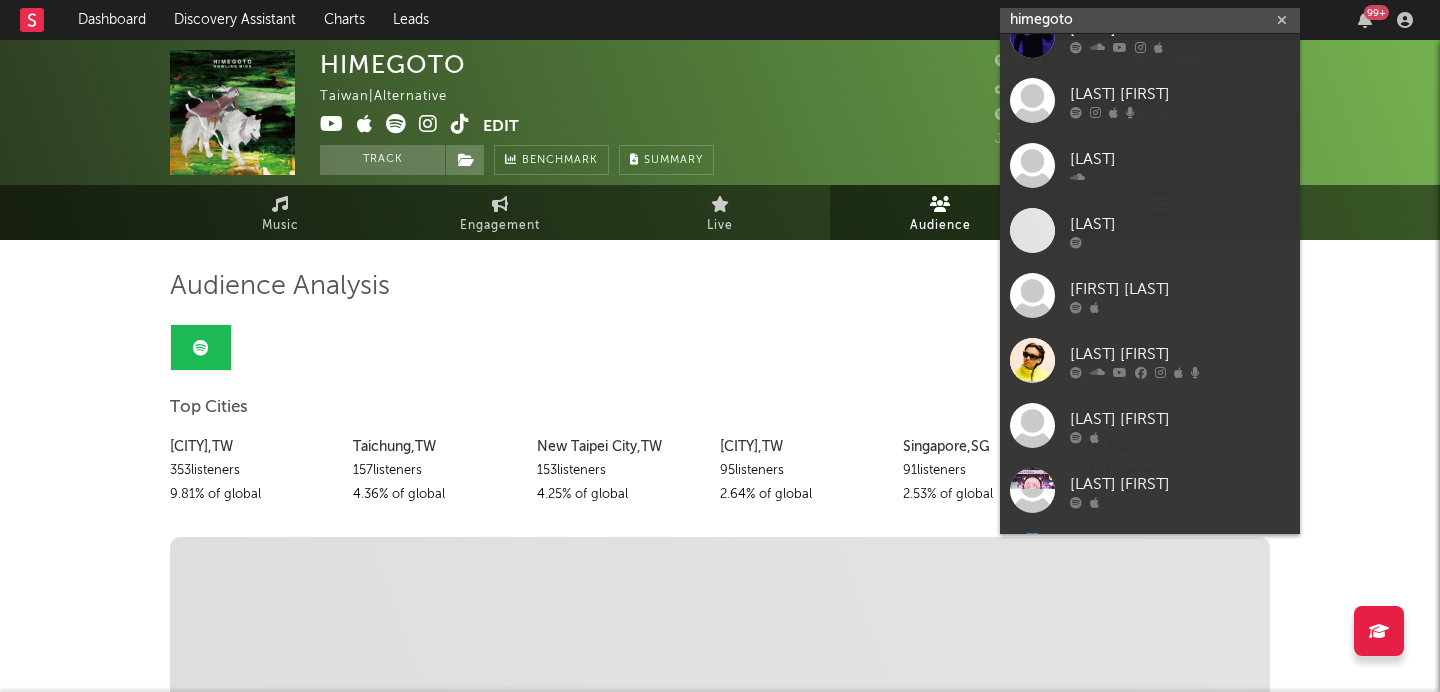 scroll, scrollTop: 0, scrollLeft: 0, axis: both 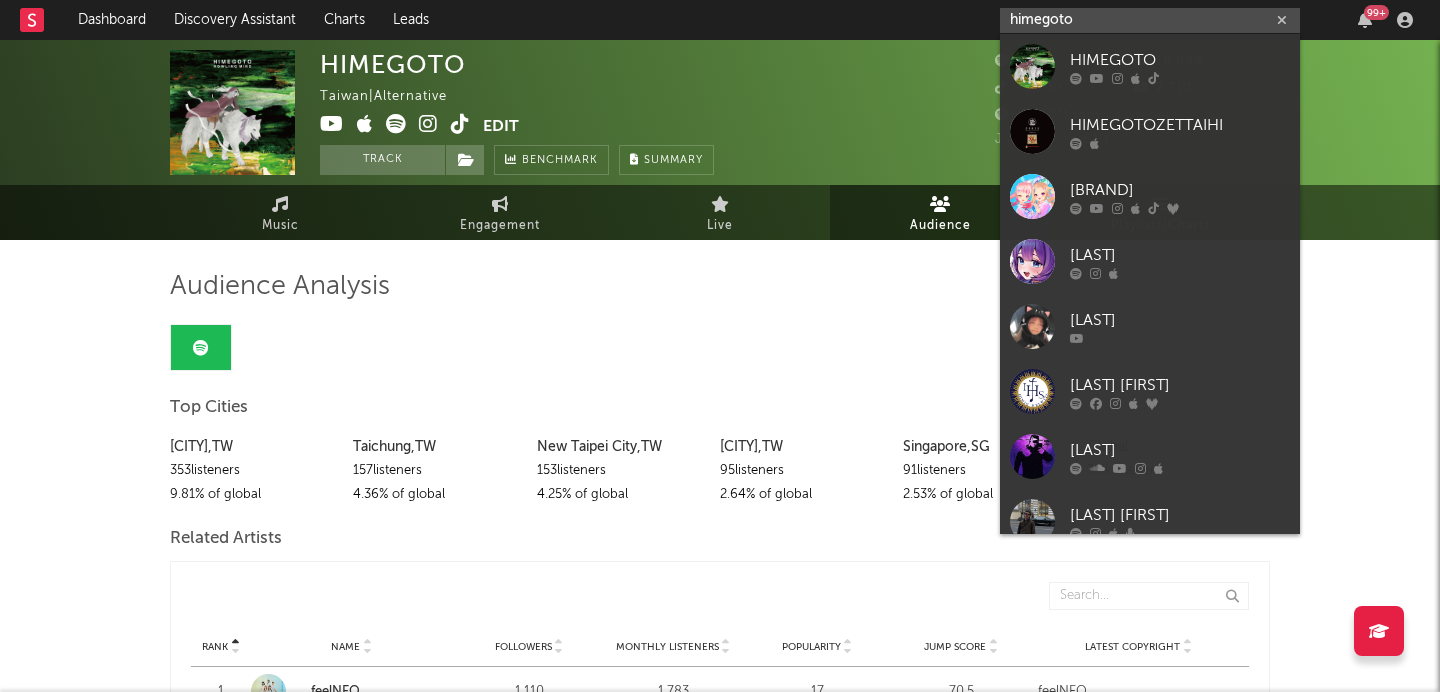 paste on "ttps://open.spotify.com/artist/[ARTIST_ID]?si=[TRACK_ID]" 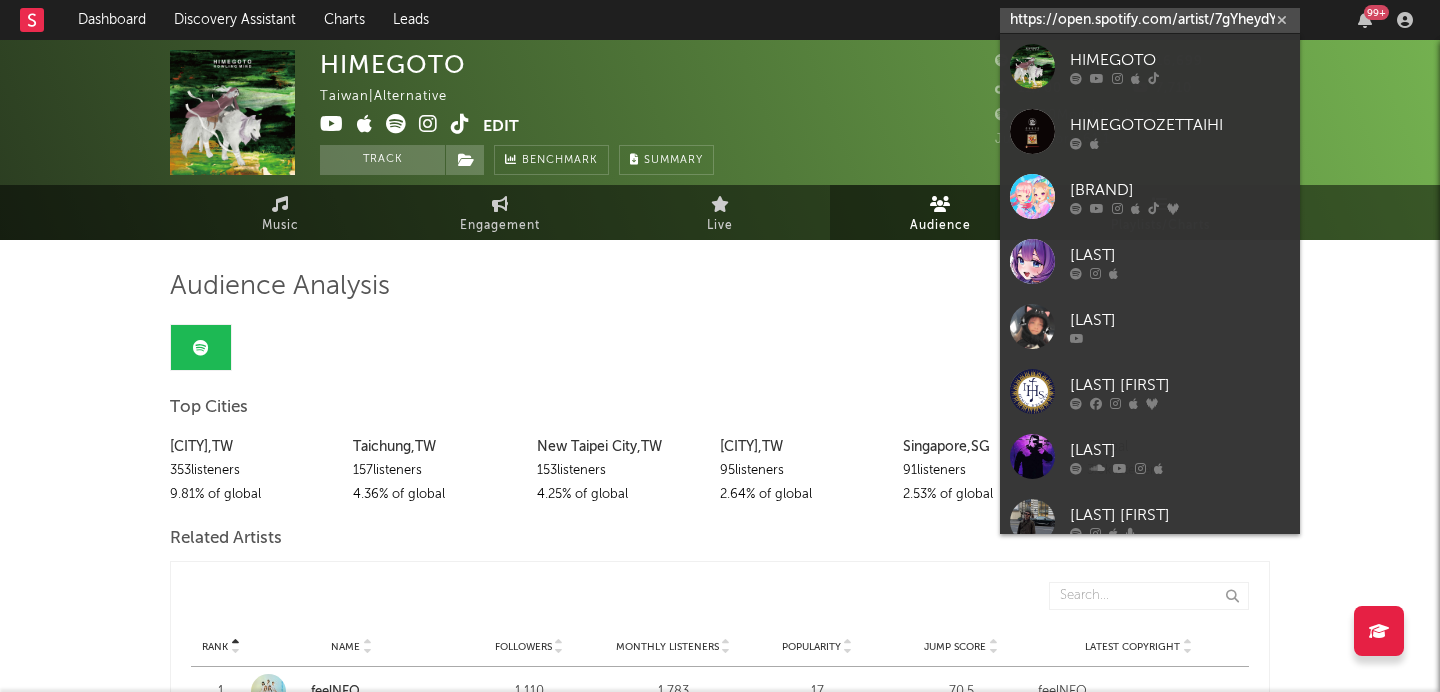 scroll, scrollTop: 0, scrollLeft: 334, axis: horizontal 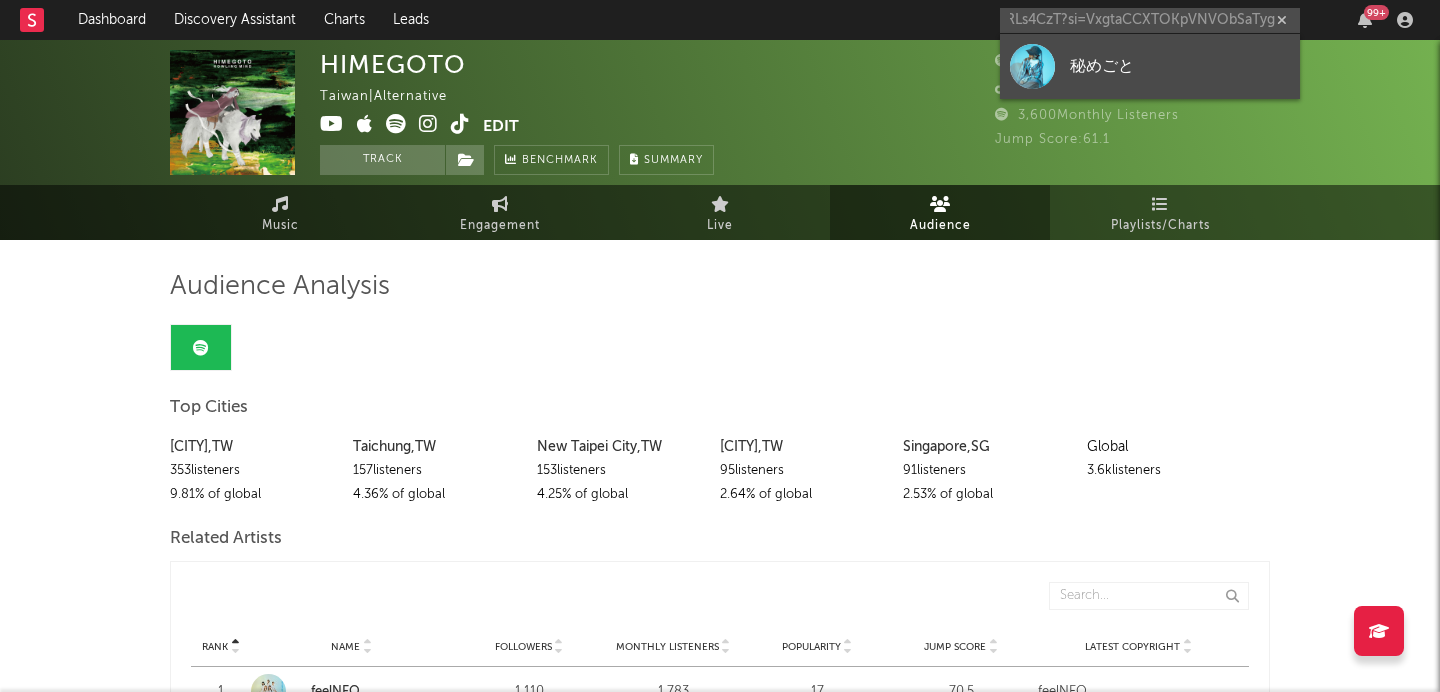 click on "秘めごと" at bounding box center (1150, 66) 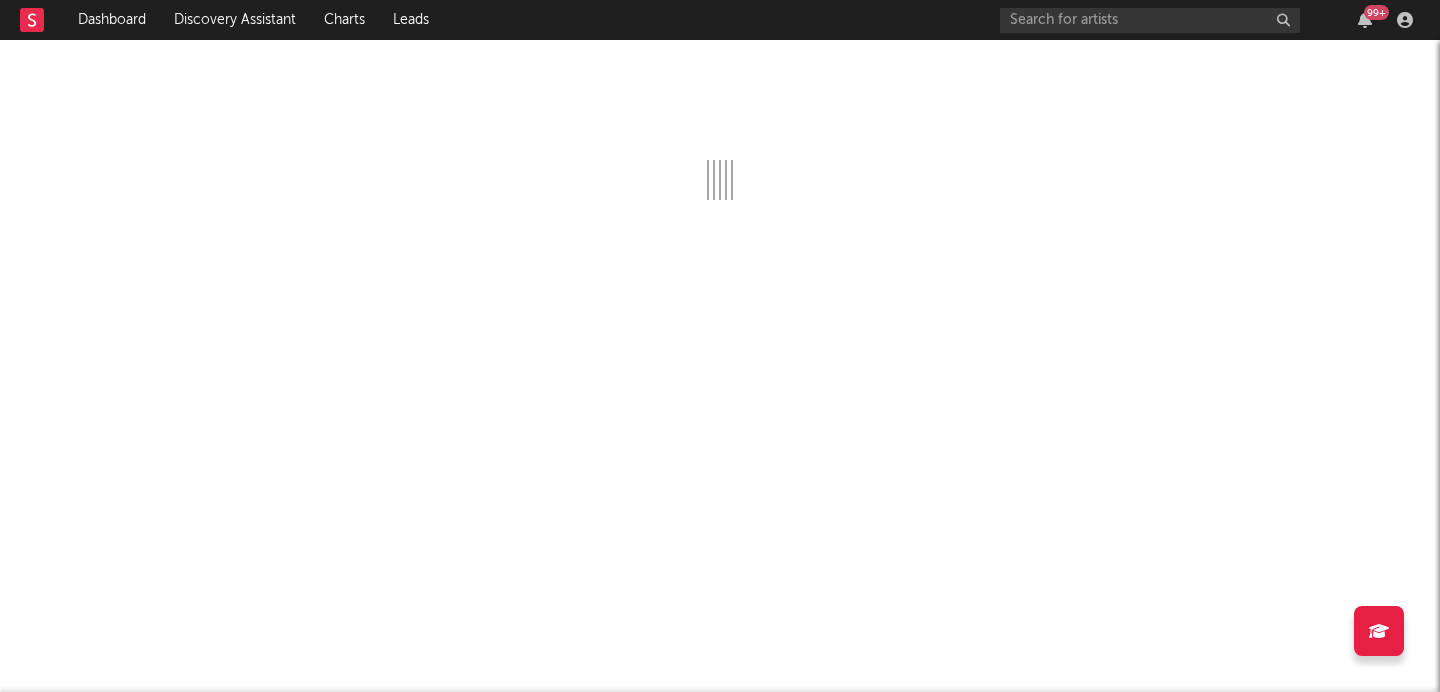 click at bounding box center [720, 120] 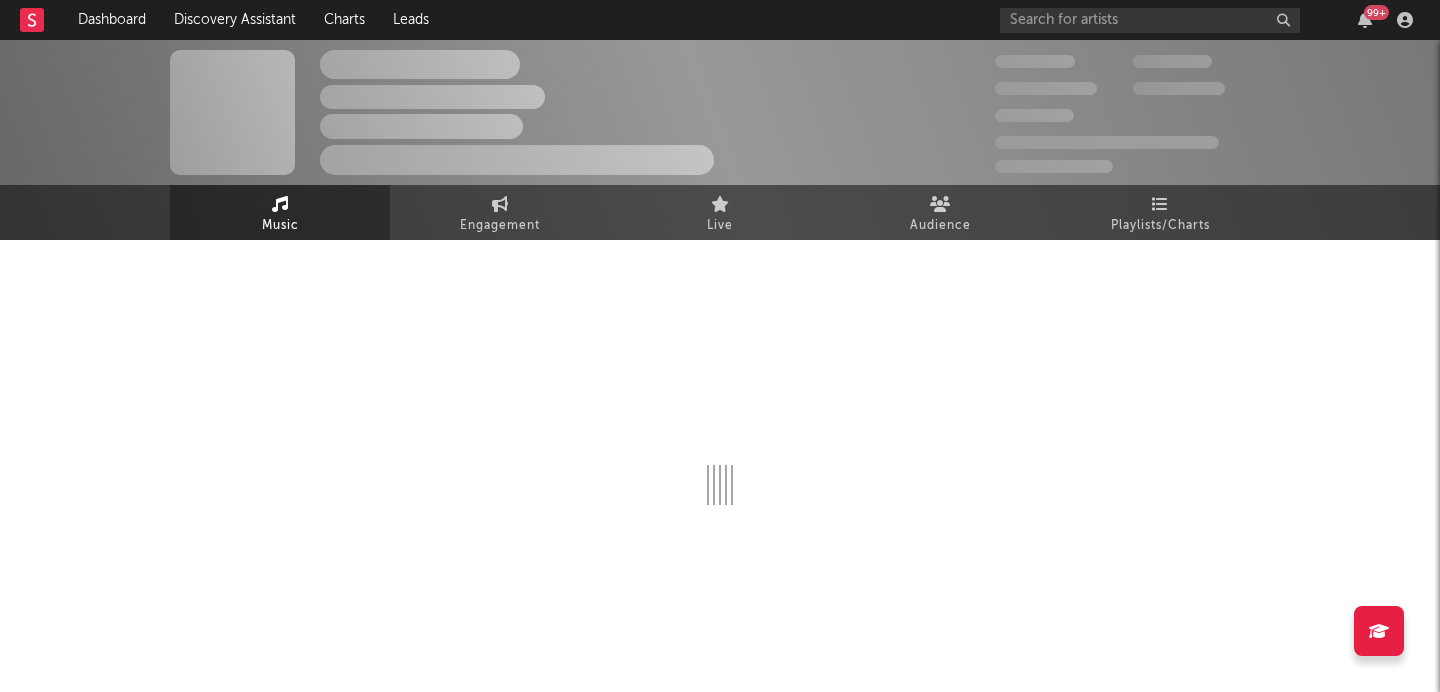 select on "1w" 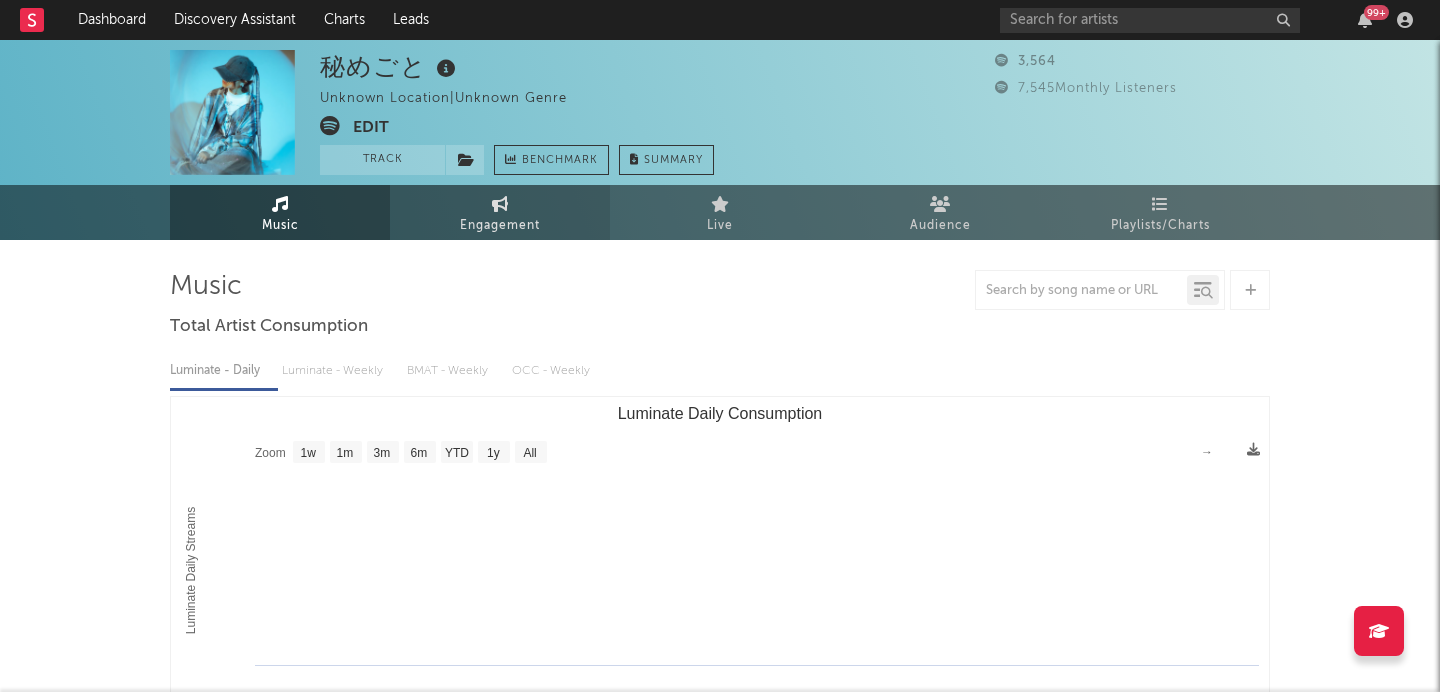 click on "Engagement" at bounding box center [500, 226] 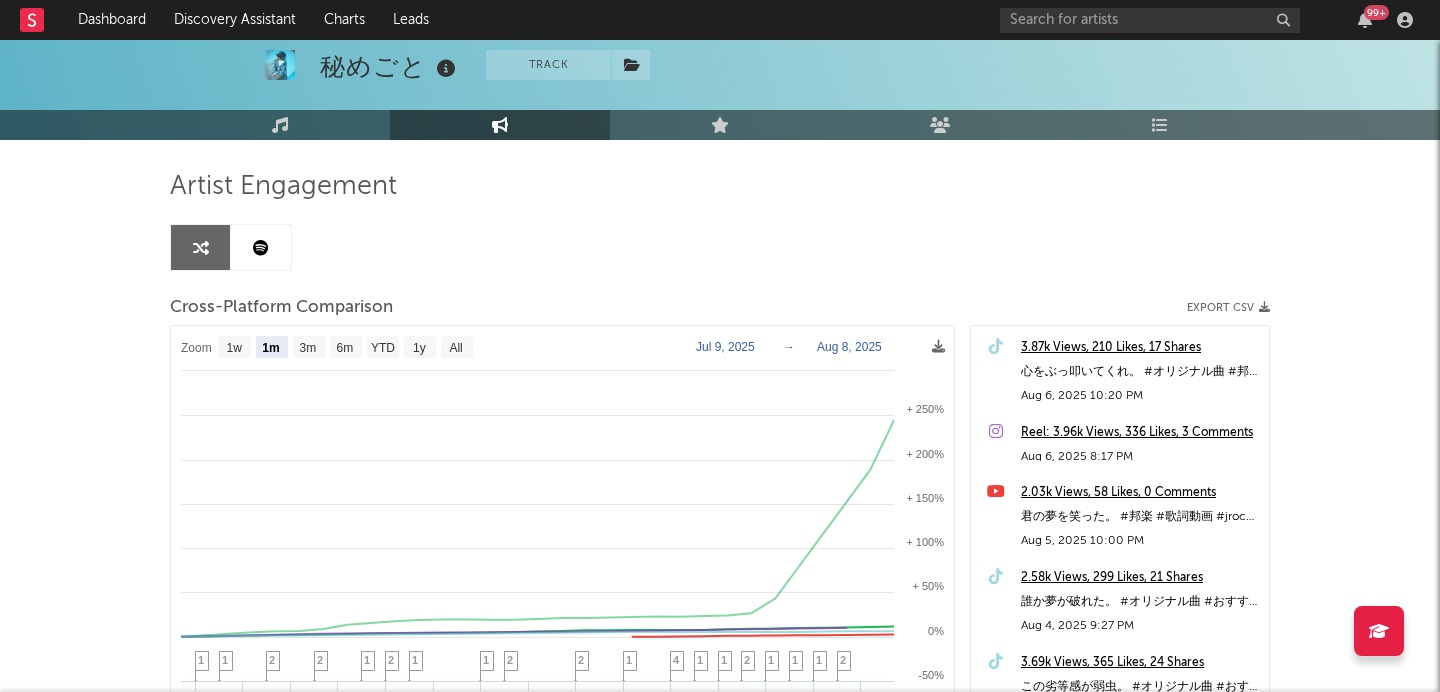 scroll, scrollTop: 106, scrollLeft: 0, axis: vertical 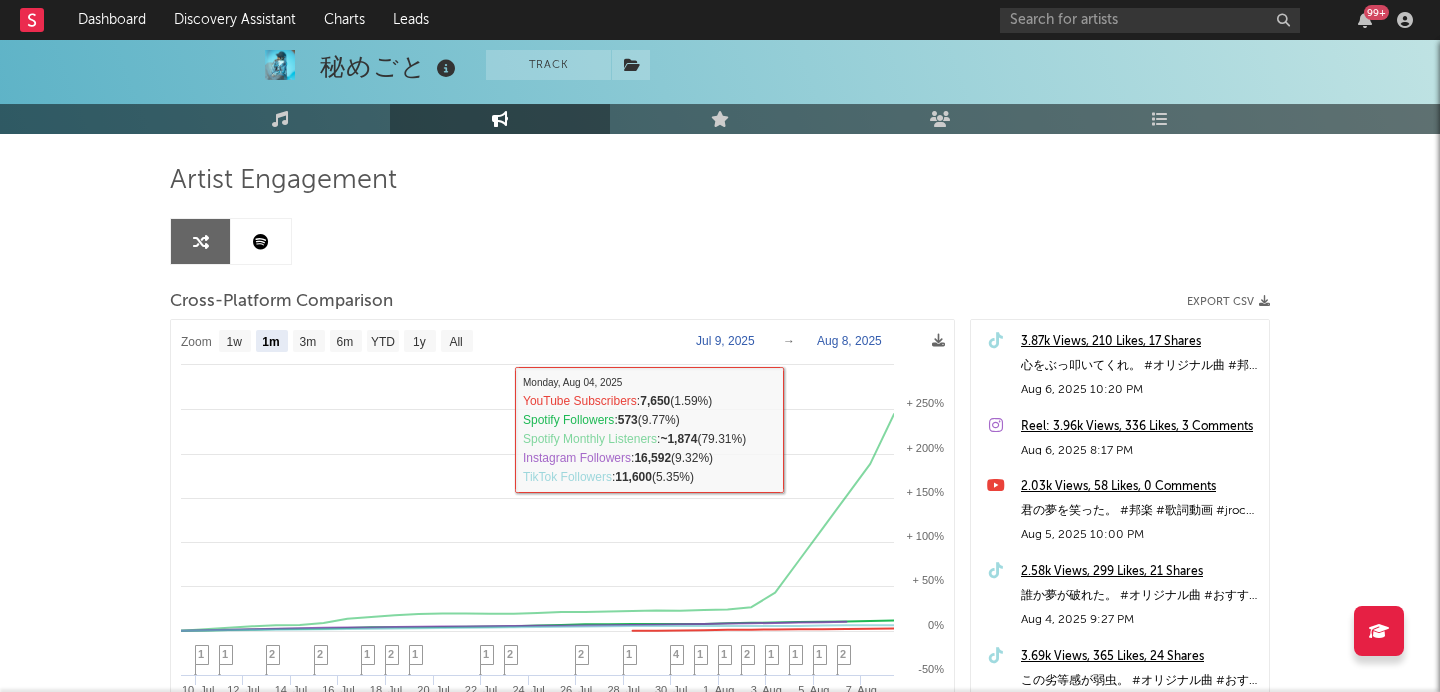 click at bounding box center (261, 241) 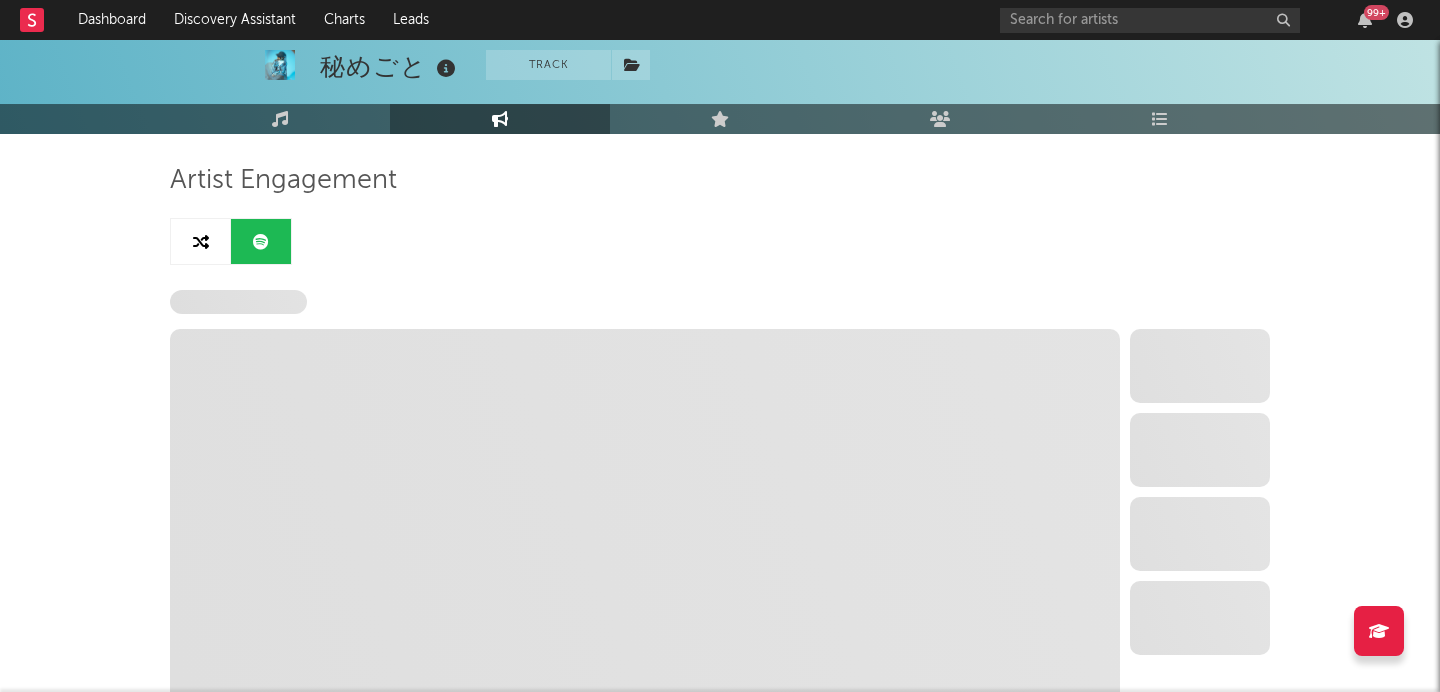 click at bounding box center (201, 241) 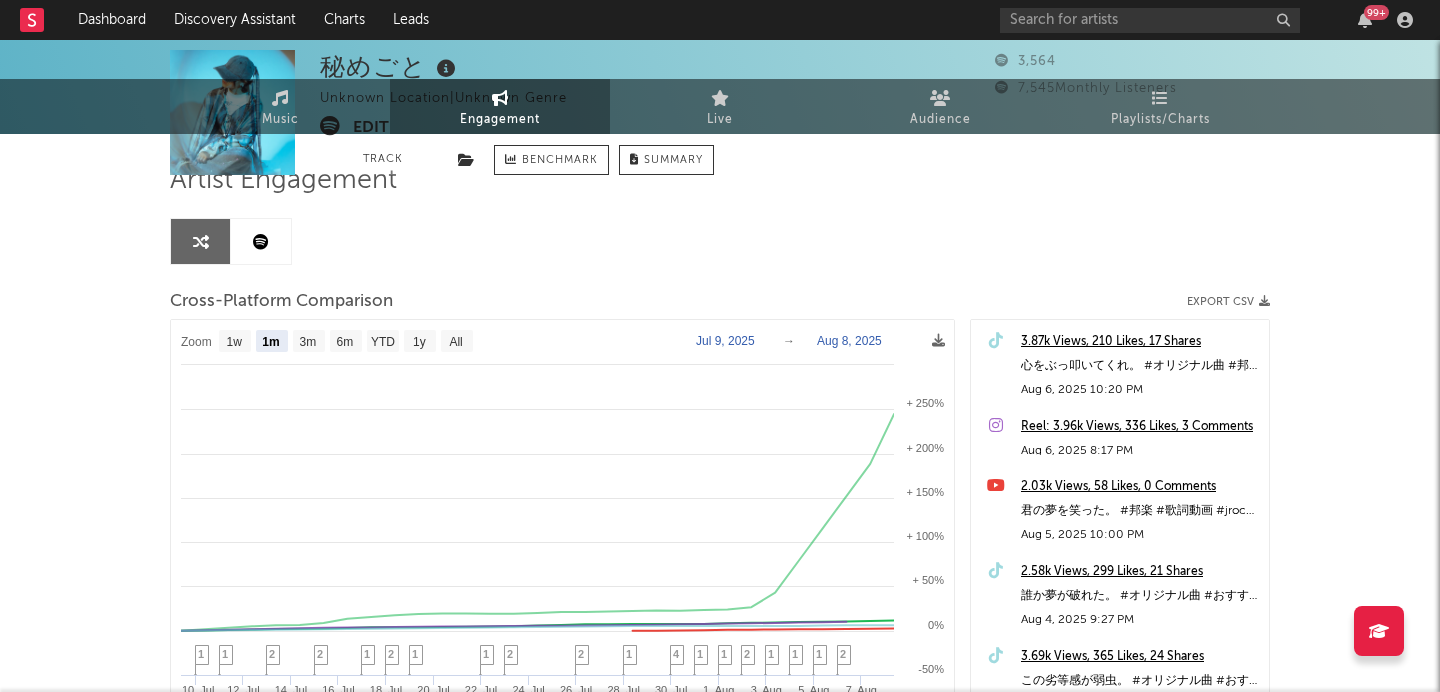 scroll, scrollTop: 0, scrollLeft: 0, axis: both 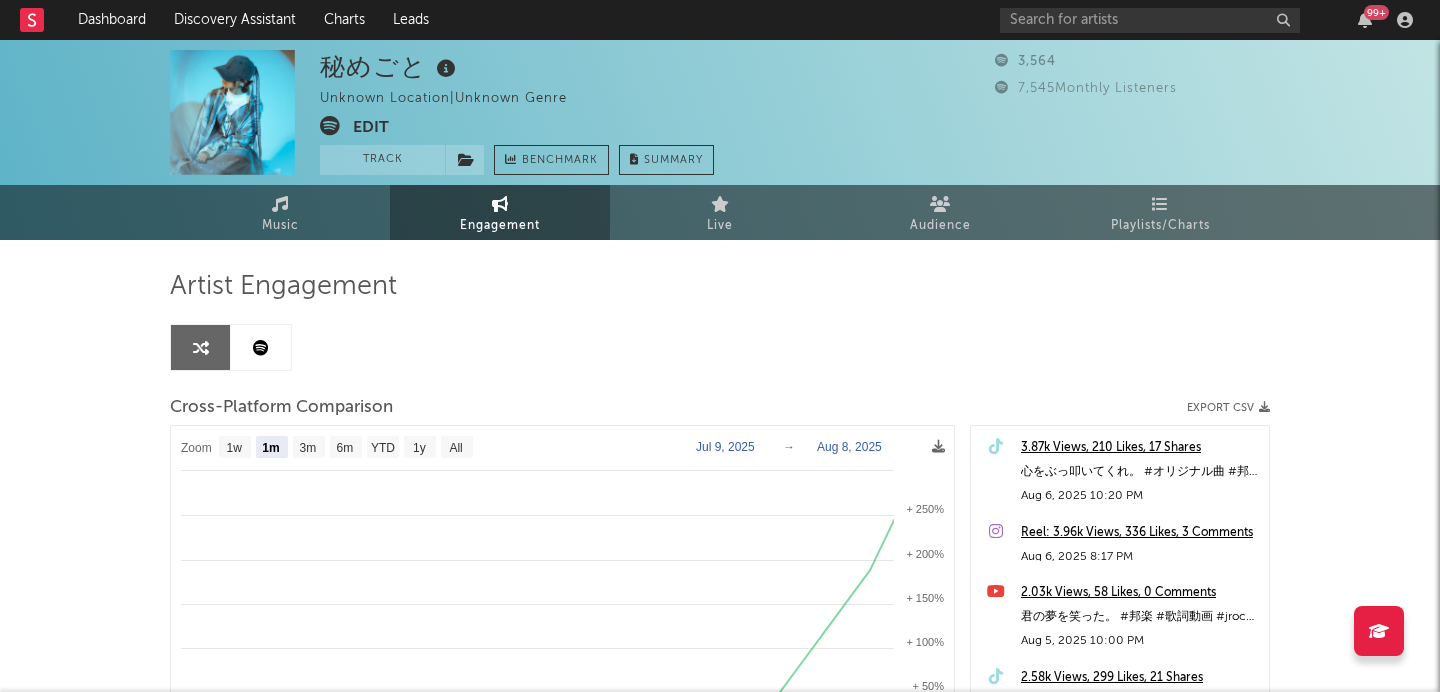 click on "Edit" at bounding box center [371, 128] 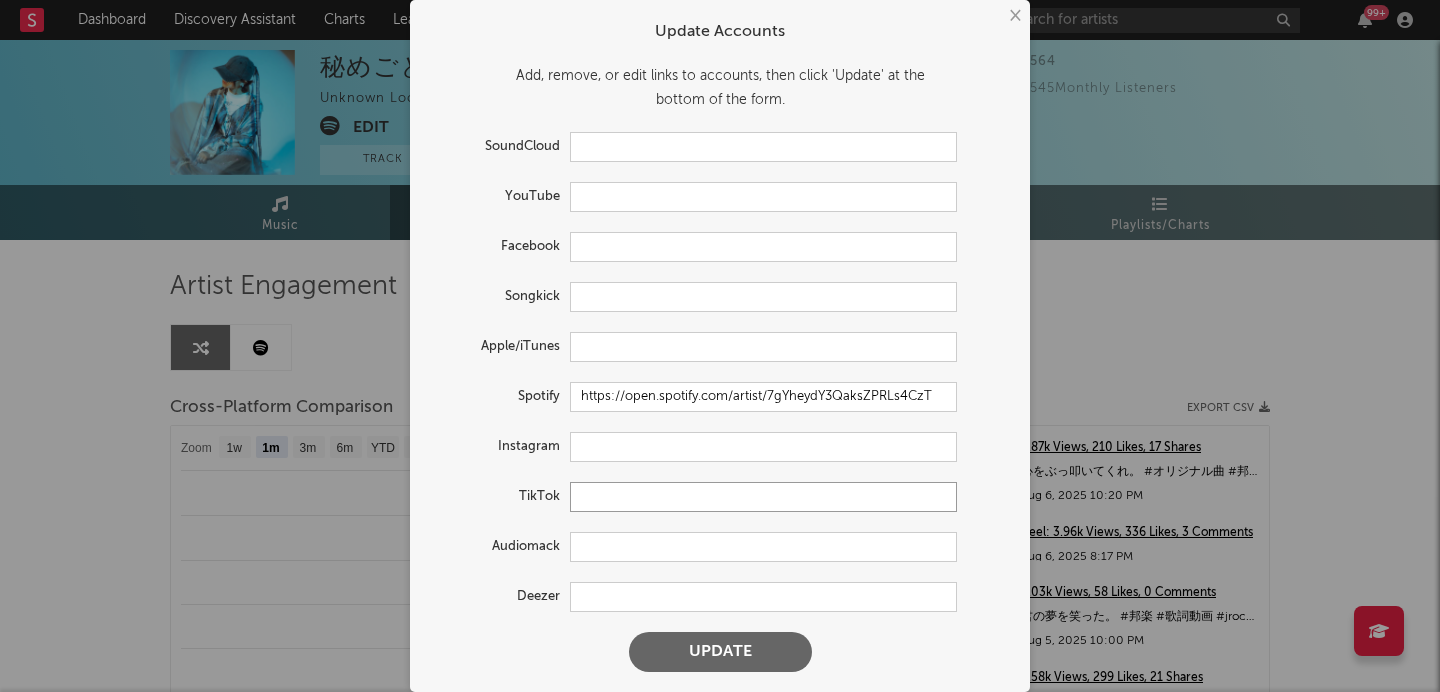 click at bounding box center [763, 497] 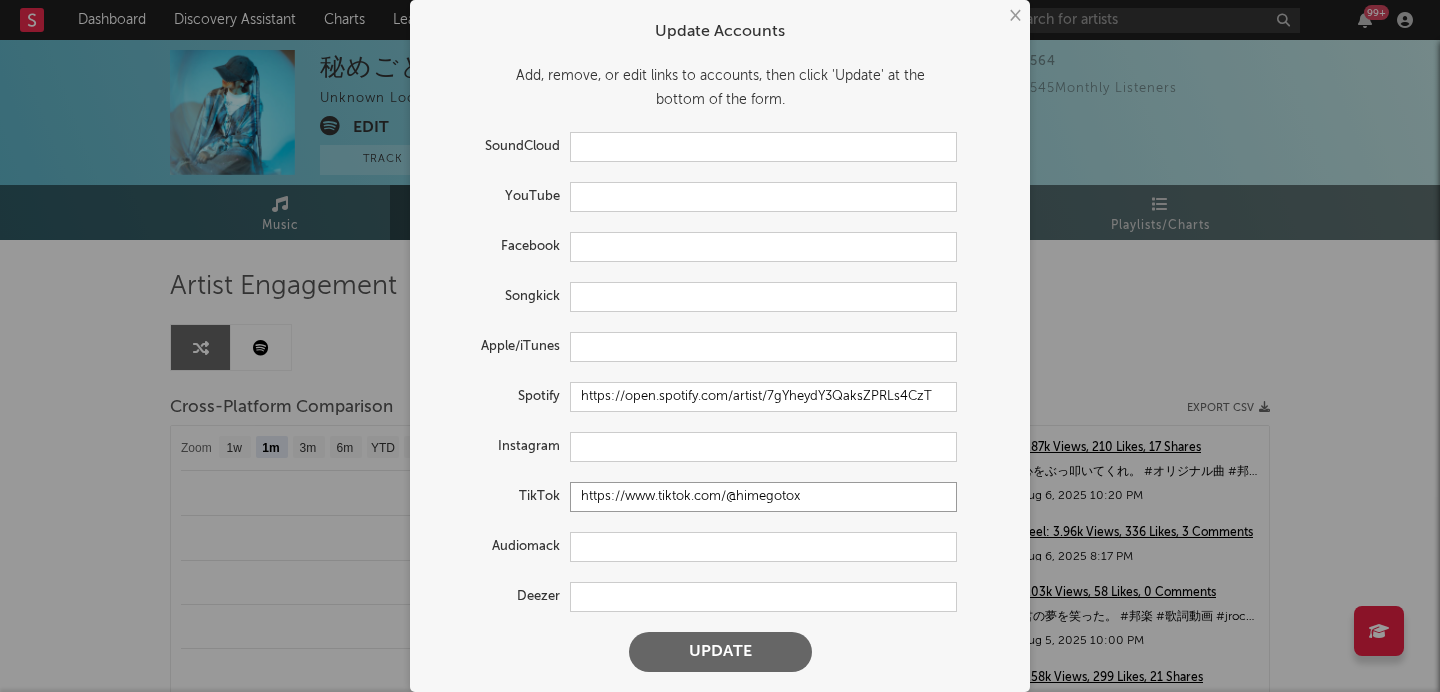 type on "https://www.tiktok.com/@himegotox" 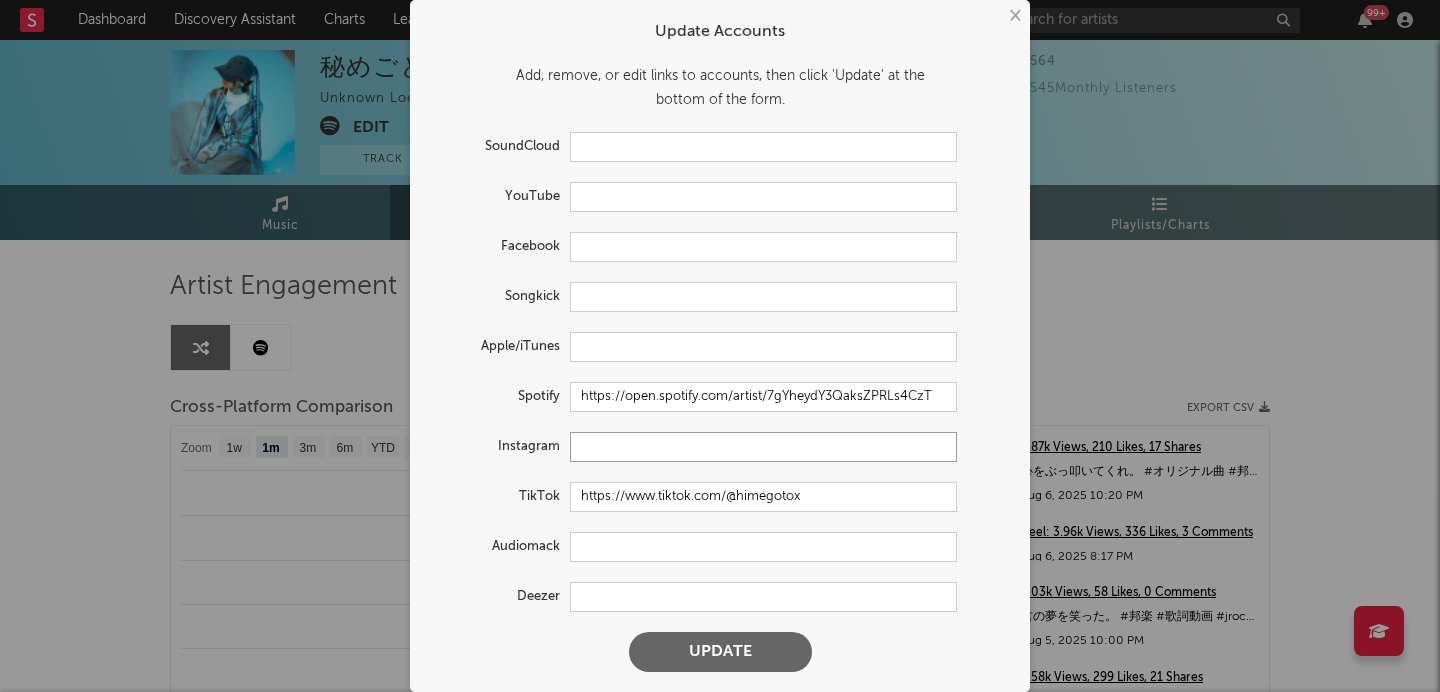 click at bounding box center [763, 447] 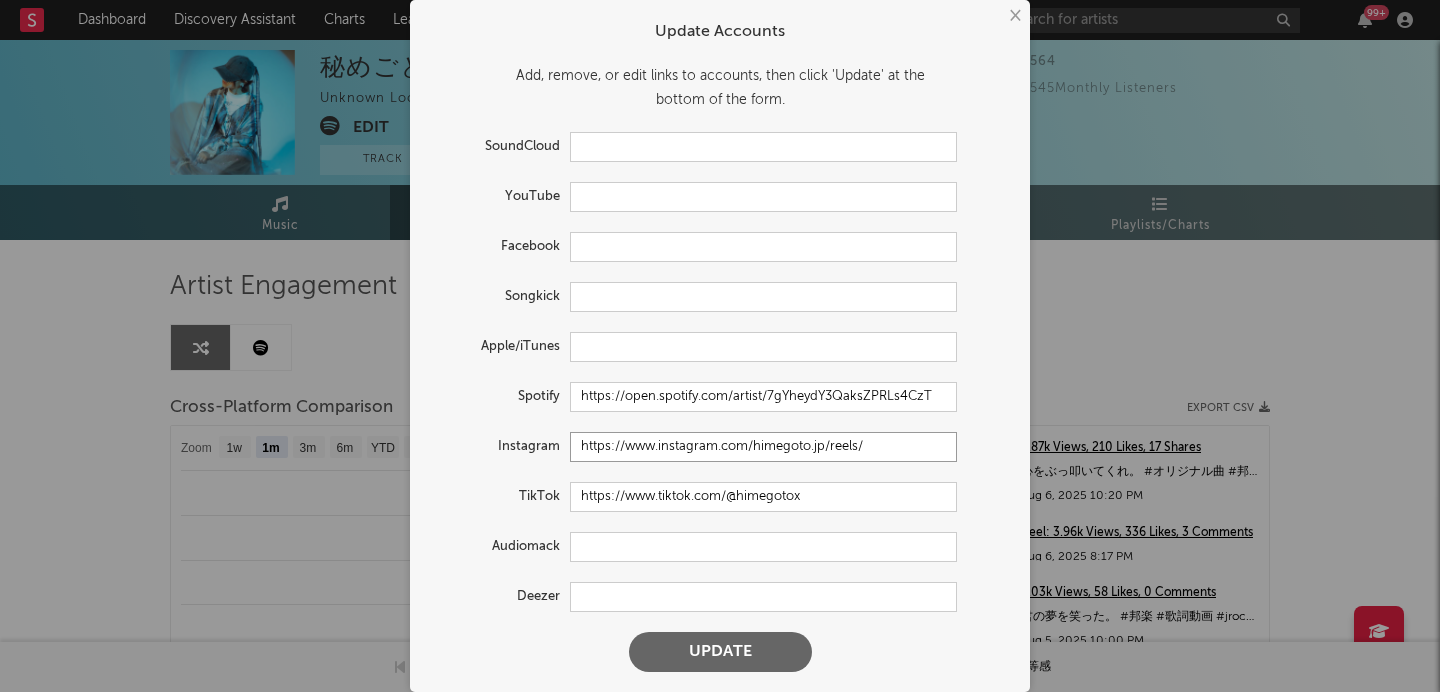 type on "https://www.instagram.com/himegoto.jp/reels/" 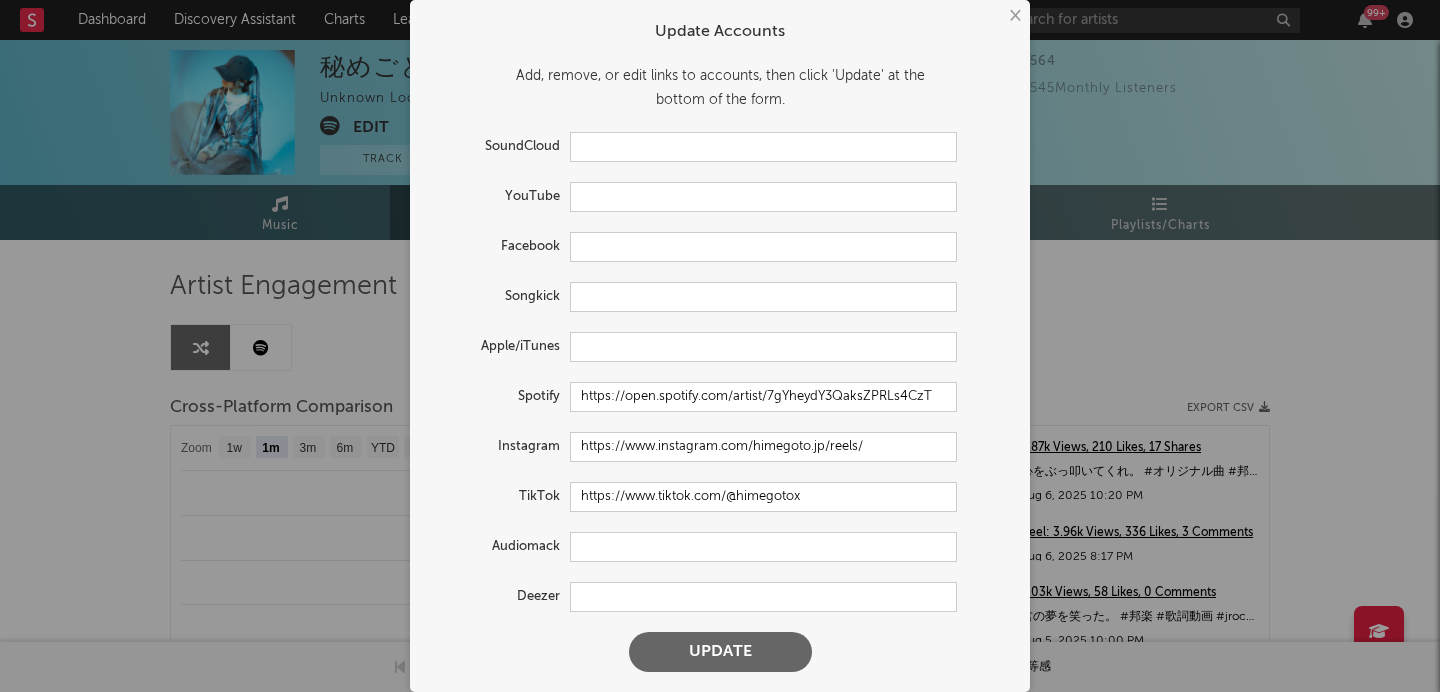 click on "Update" at bounding box center (720, 652) 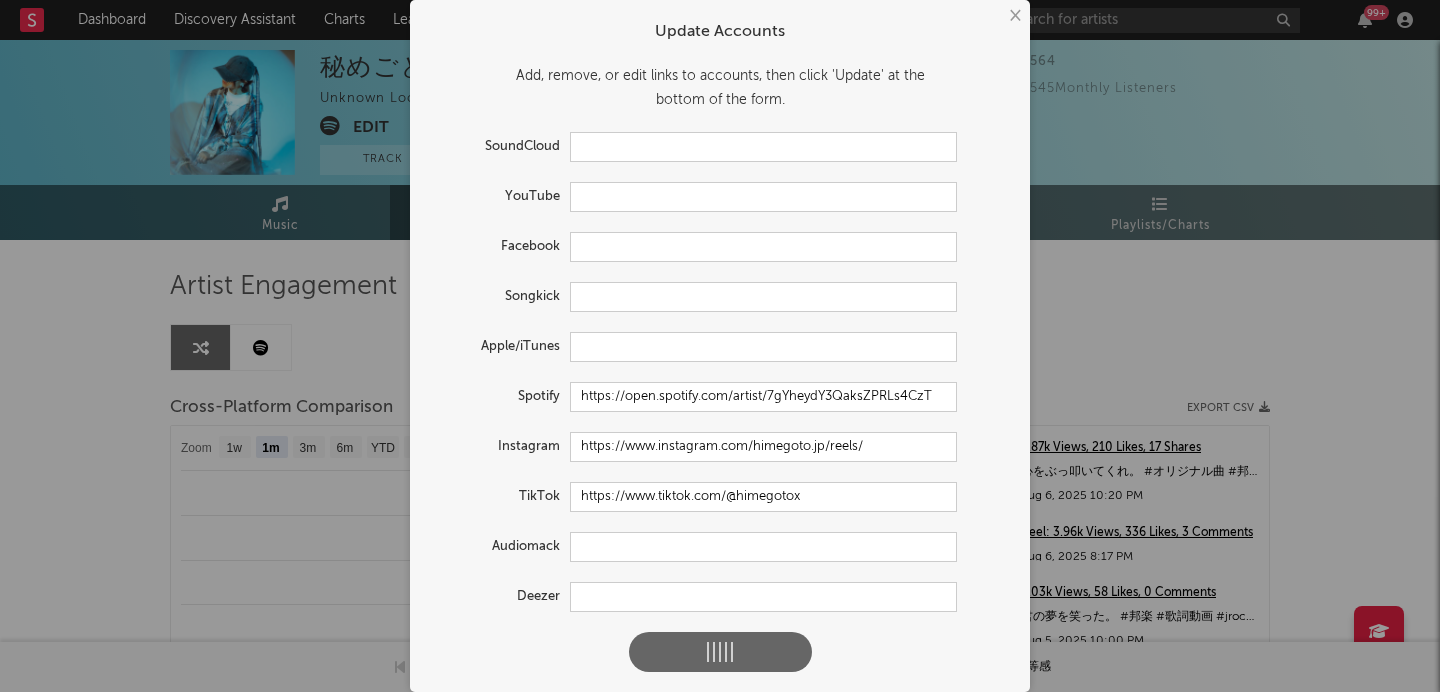 select on "1w" 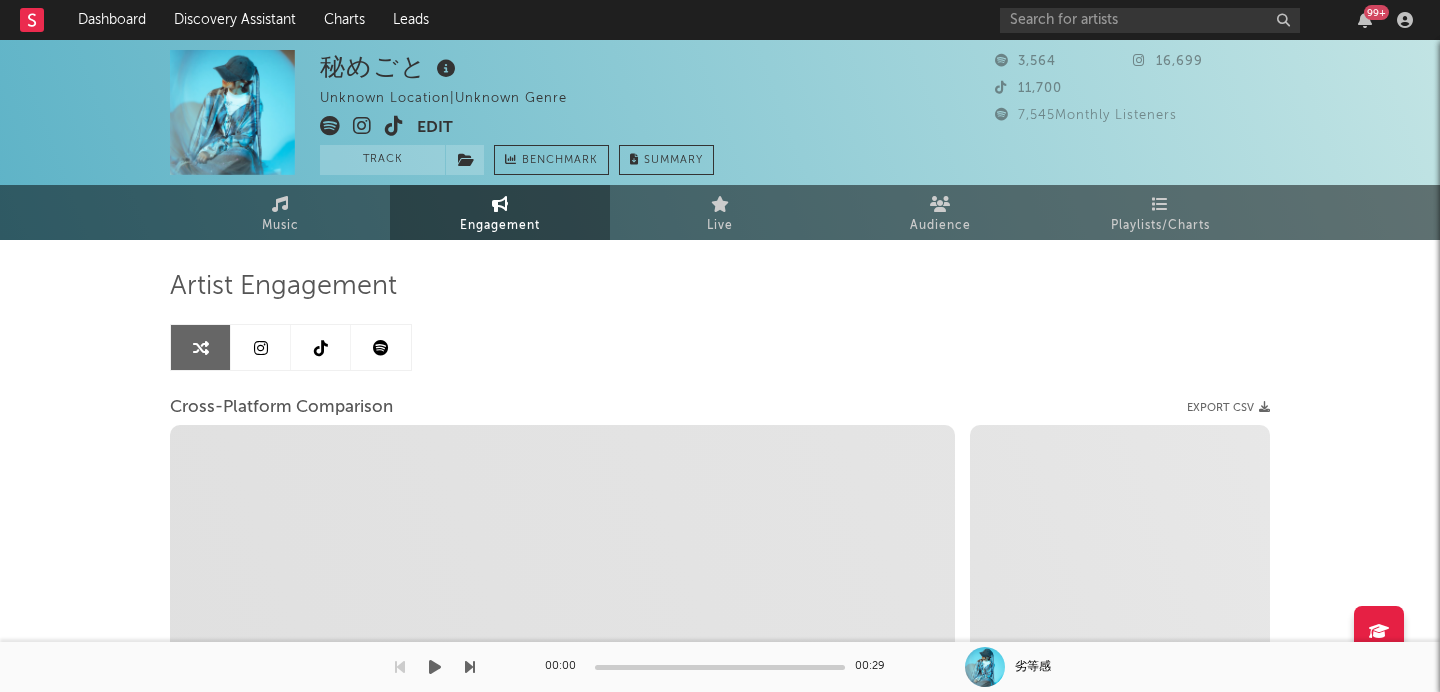 select on "1m" 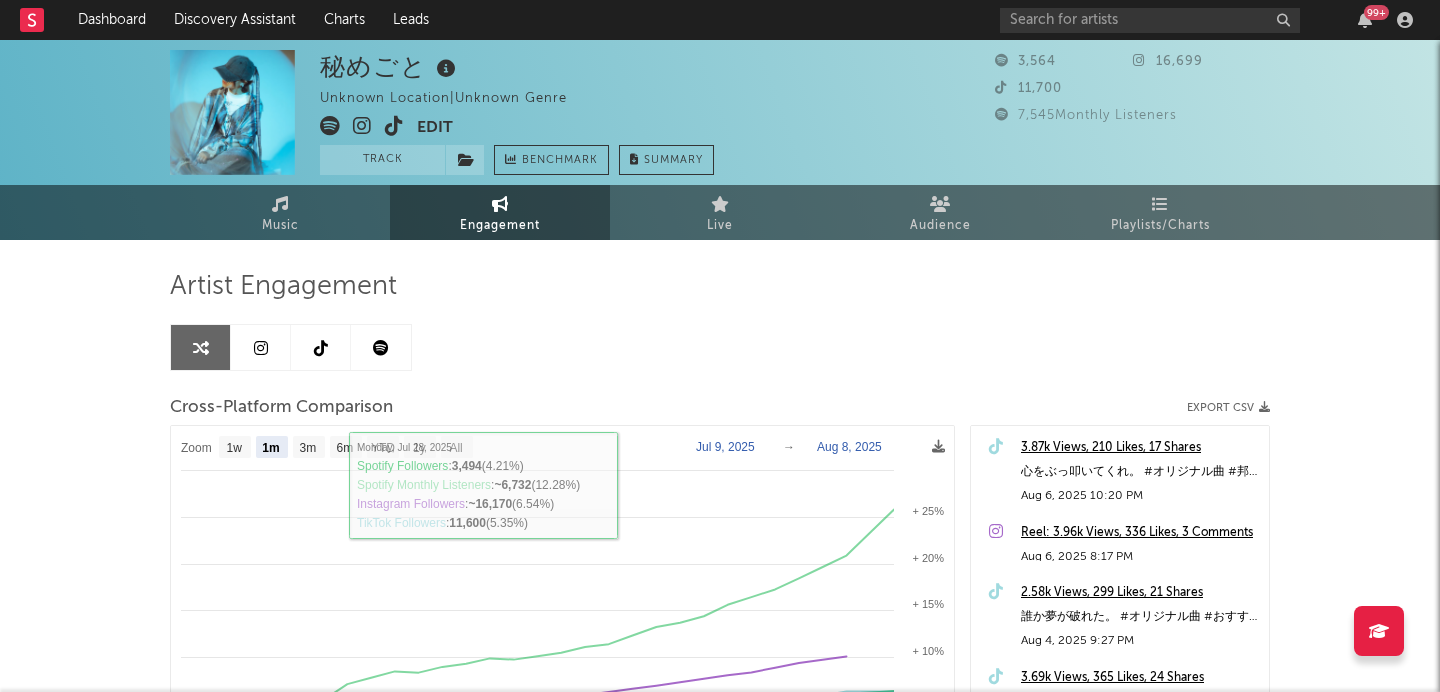 click at bounding box center [321, 347] 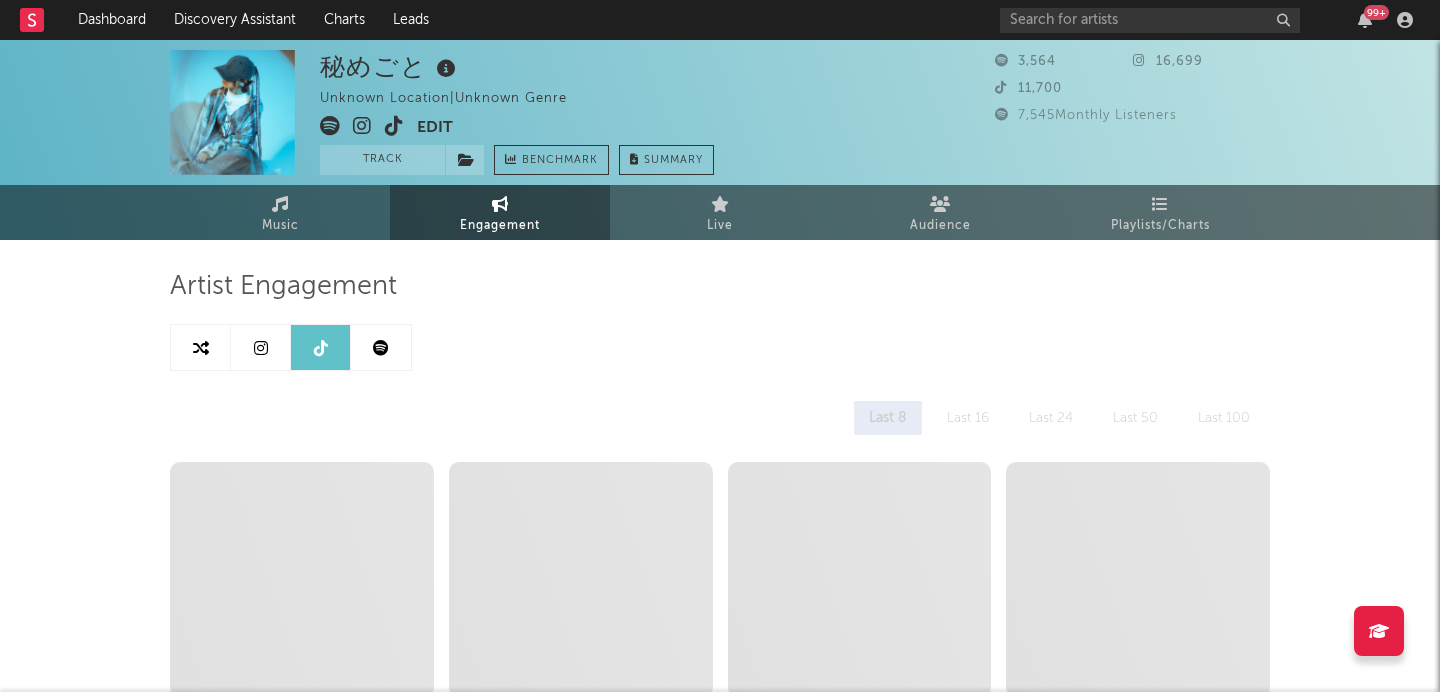 select on "6m" 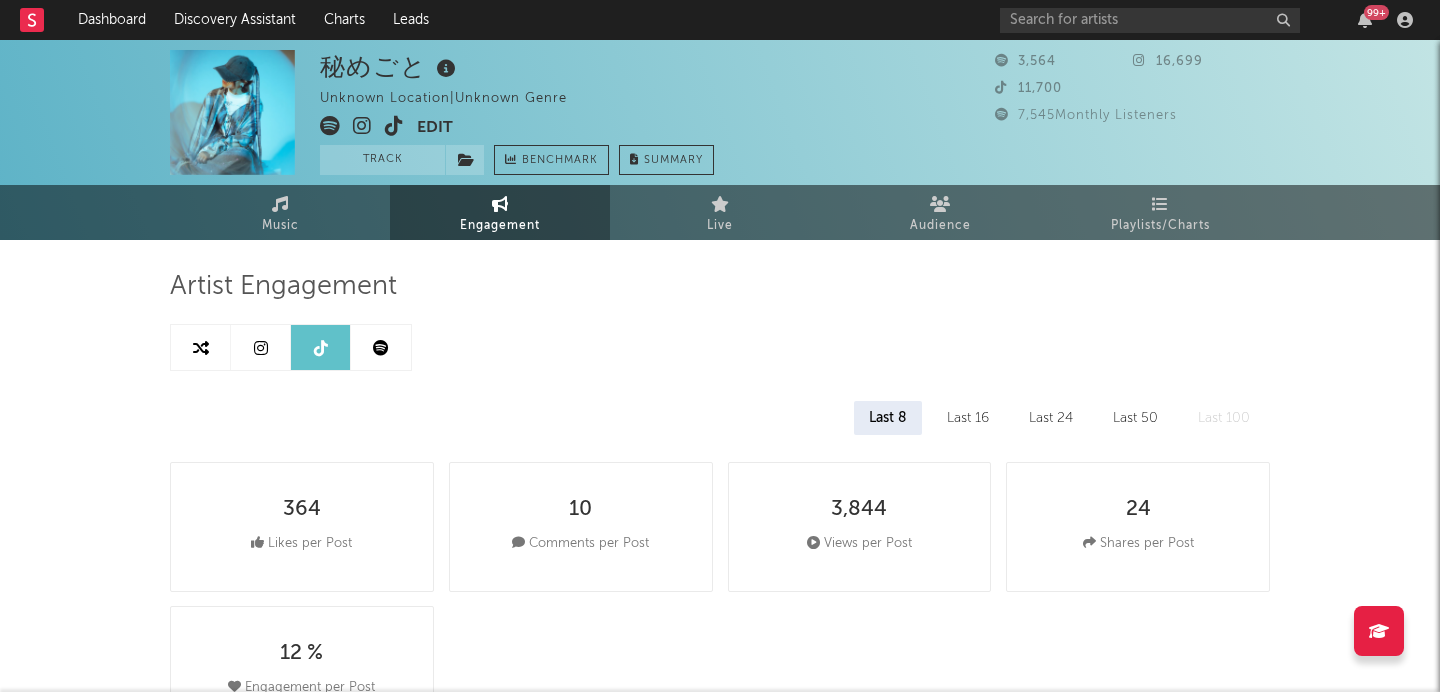 click on "Artist Engagement Last 8 Last 16 Last 24 Last 50 Last 100 364 Likes per Post 10 Comments per Post 3,844 Views per Post 24 Shares per Post 12 % Engagement per Post Per Post Stats (% of followers) Jan '25 Feb '25 Mar '25 Apr '25 May '25 Jun '25 Jul '25 Likes per Post % of followers 414 4.03 % 410 3.66 % Comments per Post % of followers 10.5 0.10 % 10.8 0.10 % Views per Post % of followers 5.82k 56.66 % 5.01k 44.75 % Shares per Post % of followers 30 0.29 % 23.6 0.21 % Engagement per Post % of followers 8.1 0.08 % 9.7 0.09 % TikTok Posts Export CSV Benchmark Views Date Views Likes Comments Shares Sound Posts Debut Description Date Views Engmts / Followers Engmts / Views Likes Comments Shares Sound Posts Debut Description Date Dec 27 '23 Views 140k Engmts / Followers 34.1 % Engmts / Views 2.8 % Likes 3.74k Comments 51 Shares 194 Sound オリジナル楽曲 - 秘めごと 秘めごと Posts 5 Debut Description Date May 07 '24 Views 86.7k Engmts / Followers 30.7 % Engmts / Views 4.1 % Likes 30" at bounding box center [720, 1388] 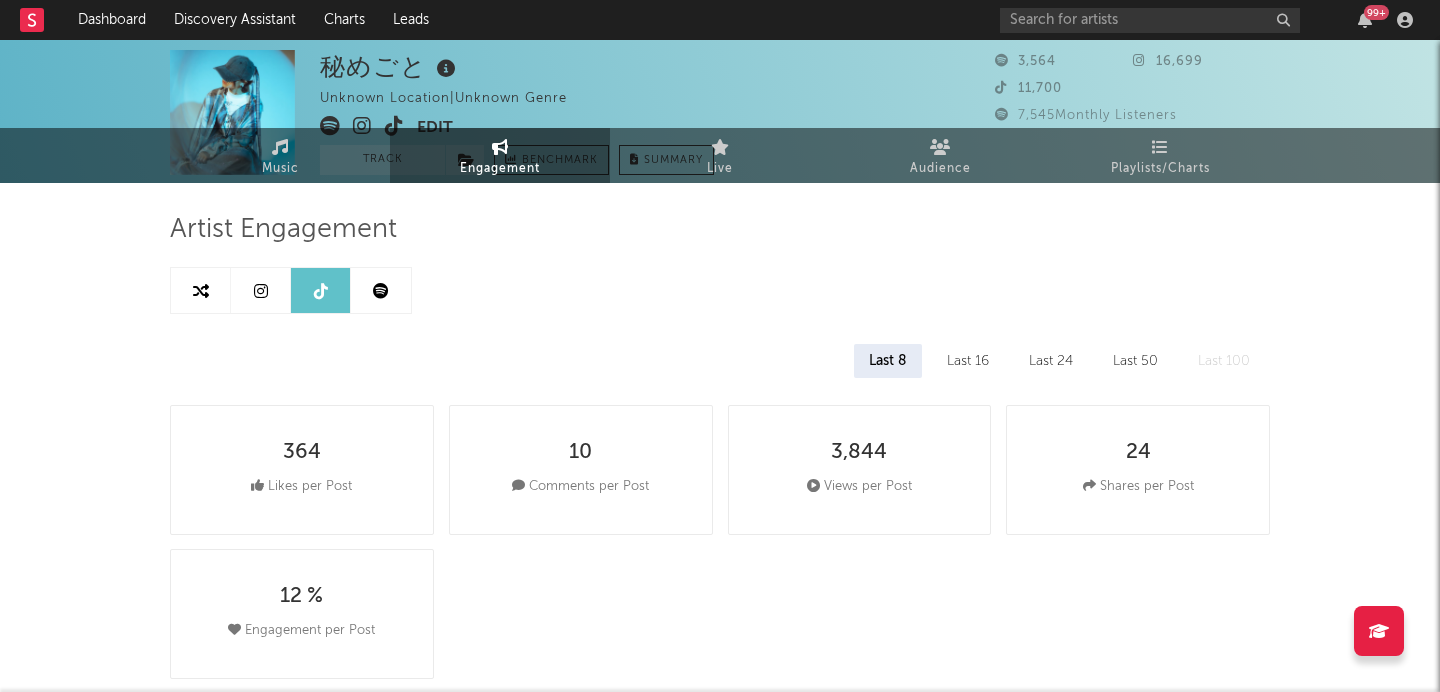 scroll, scrollTop: 86, scrollLeft: 0, axis: vertical 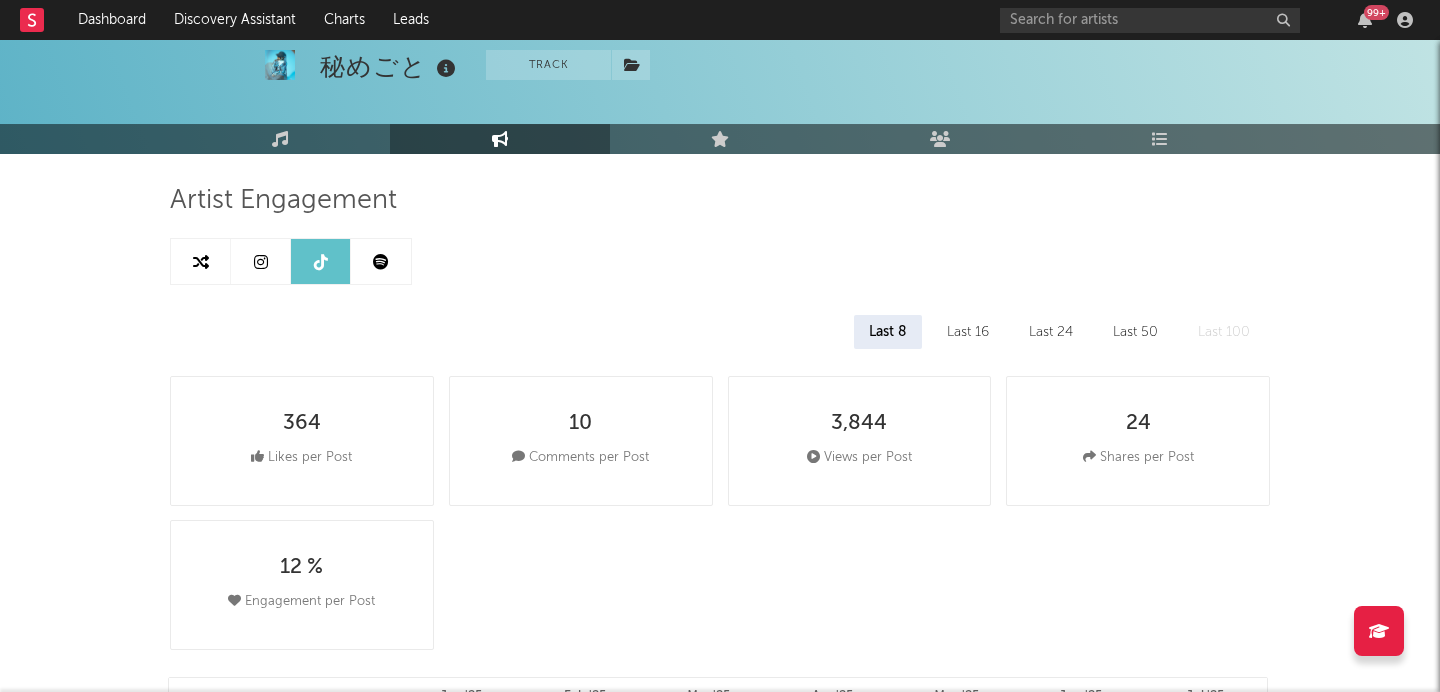 click at bounding box center [261, 261] 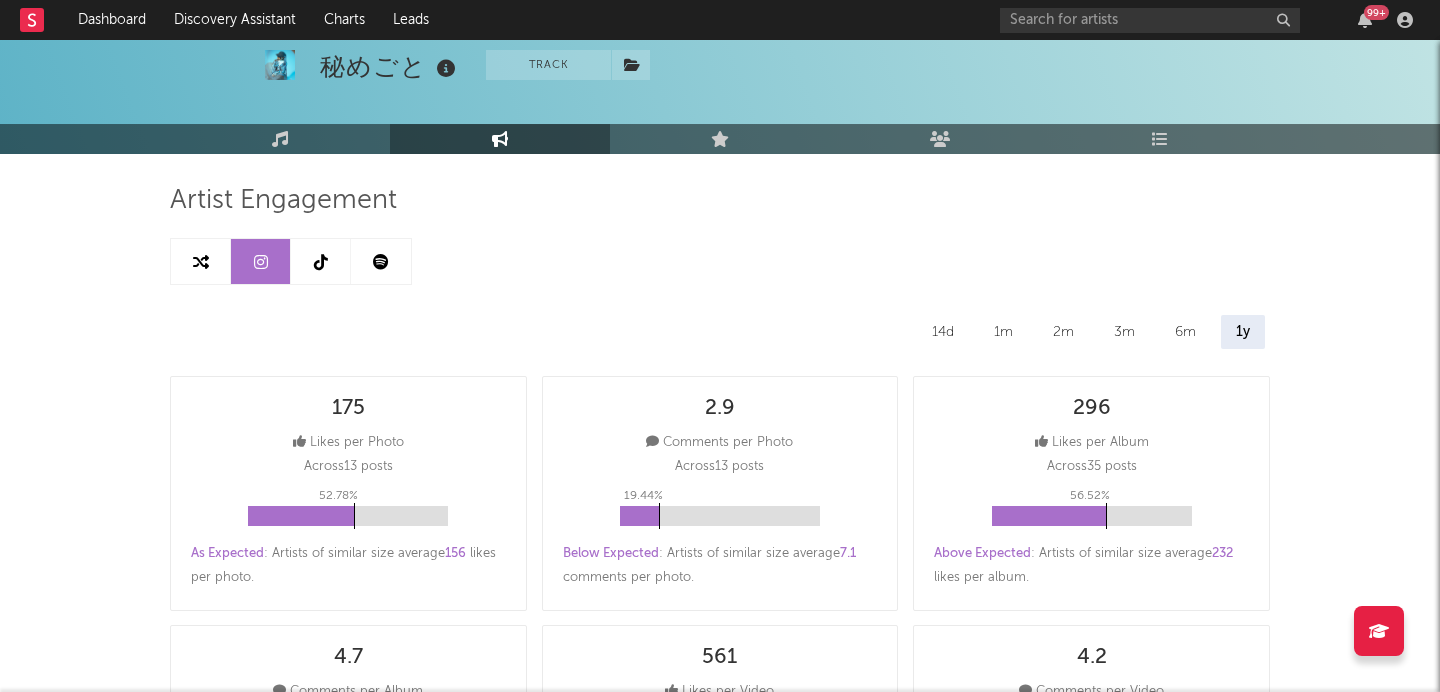 select on "6m" 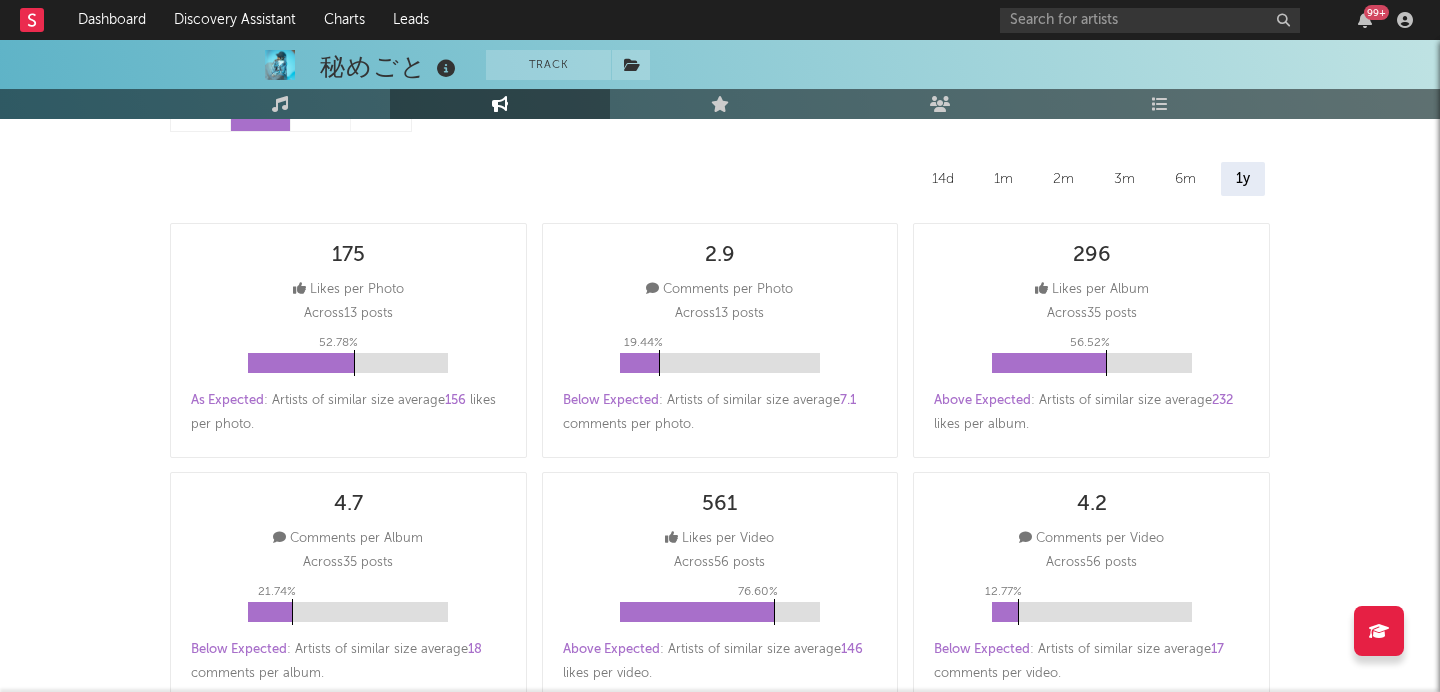 scroll, scrollTop: 175, scrollLeft: 0, axis: vertical 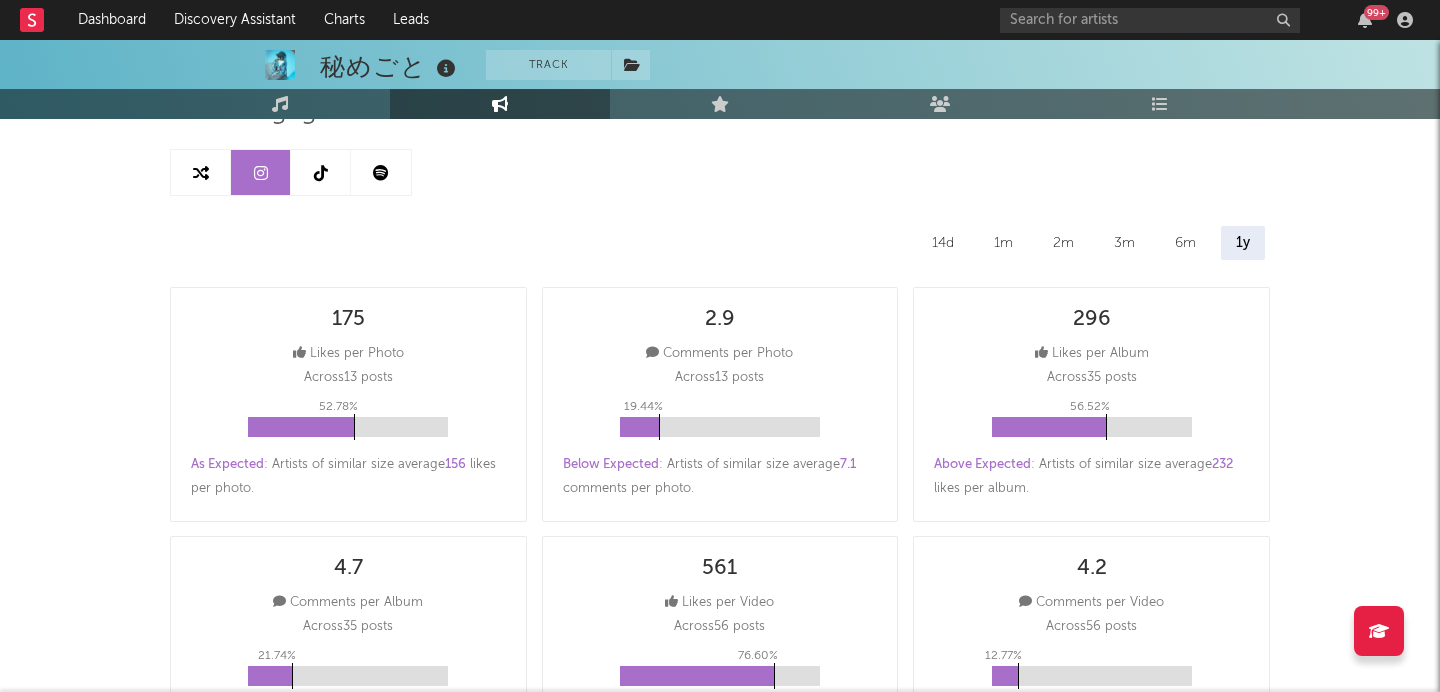 click at bounding box center (321, 172) 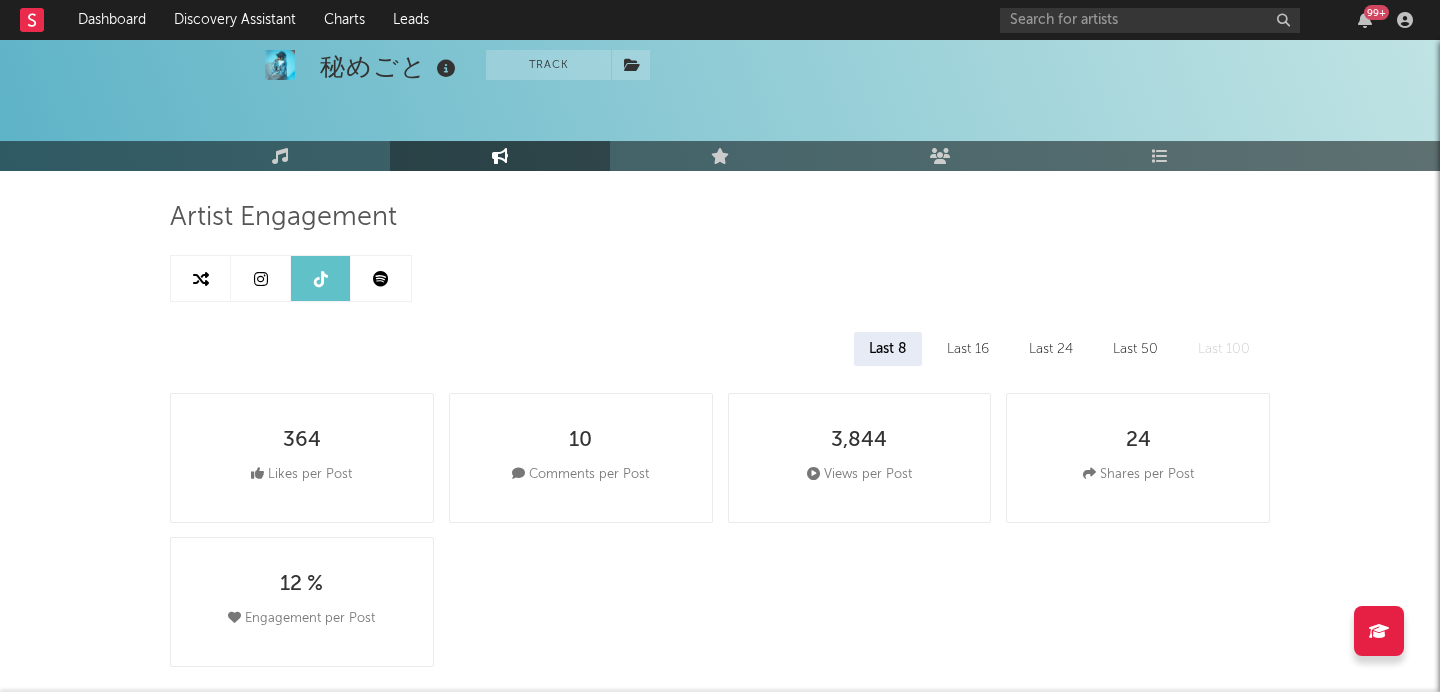 scroll, scrollTop: 0, scrollLeft: 0, axis: both 